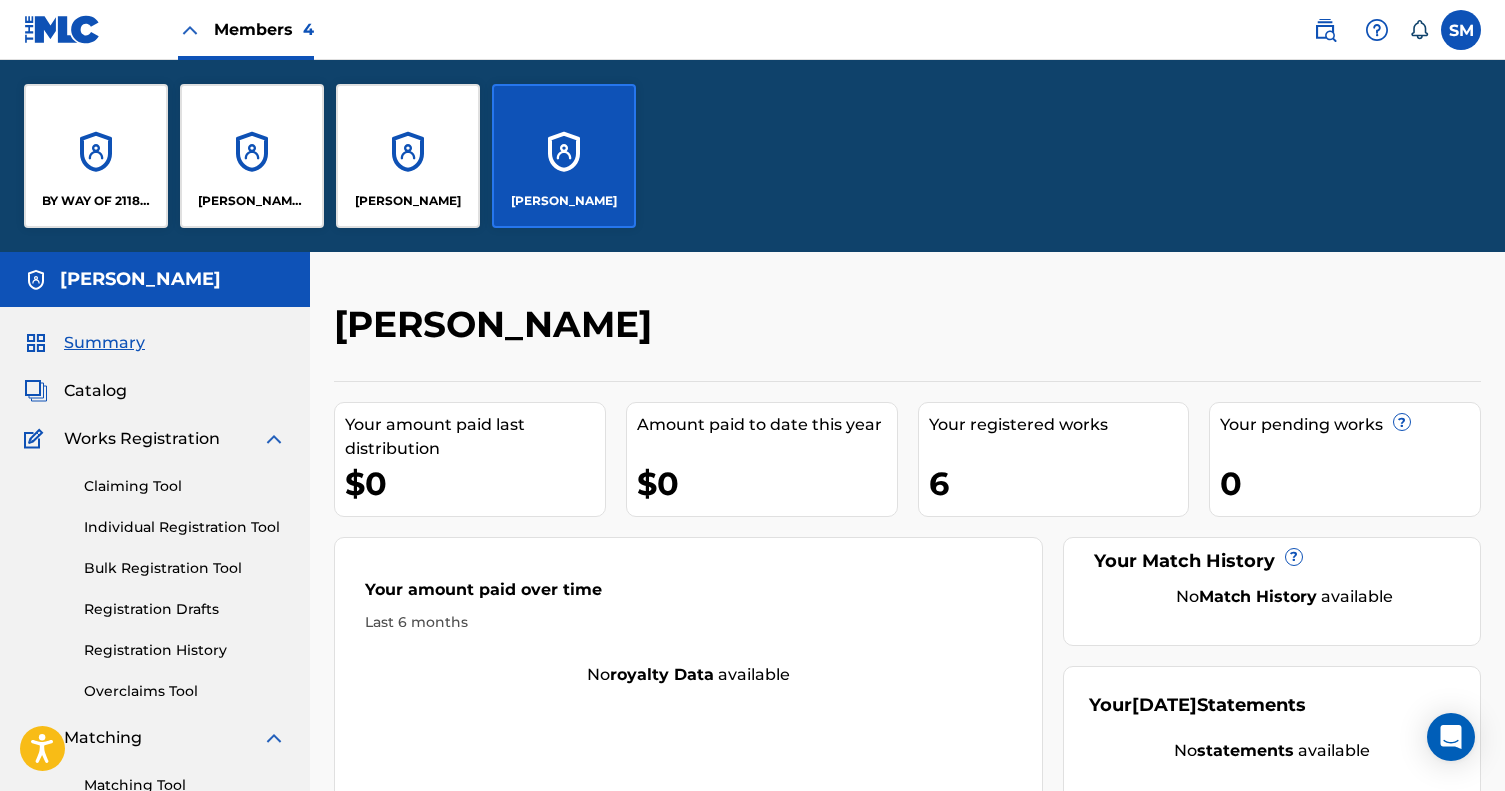 scroll, scrollTop: 0, scrollLeft: 0, axis: both 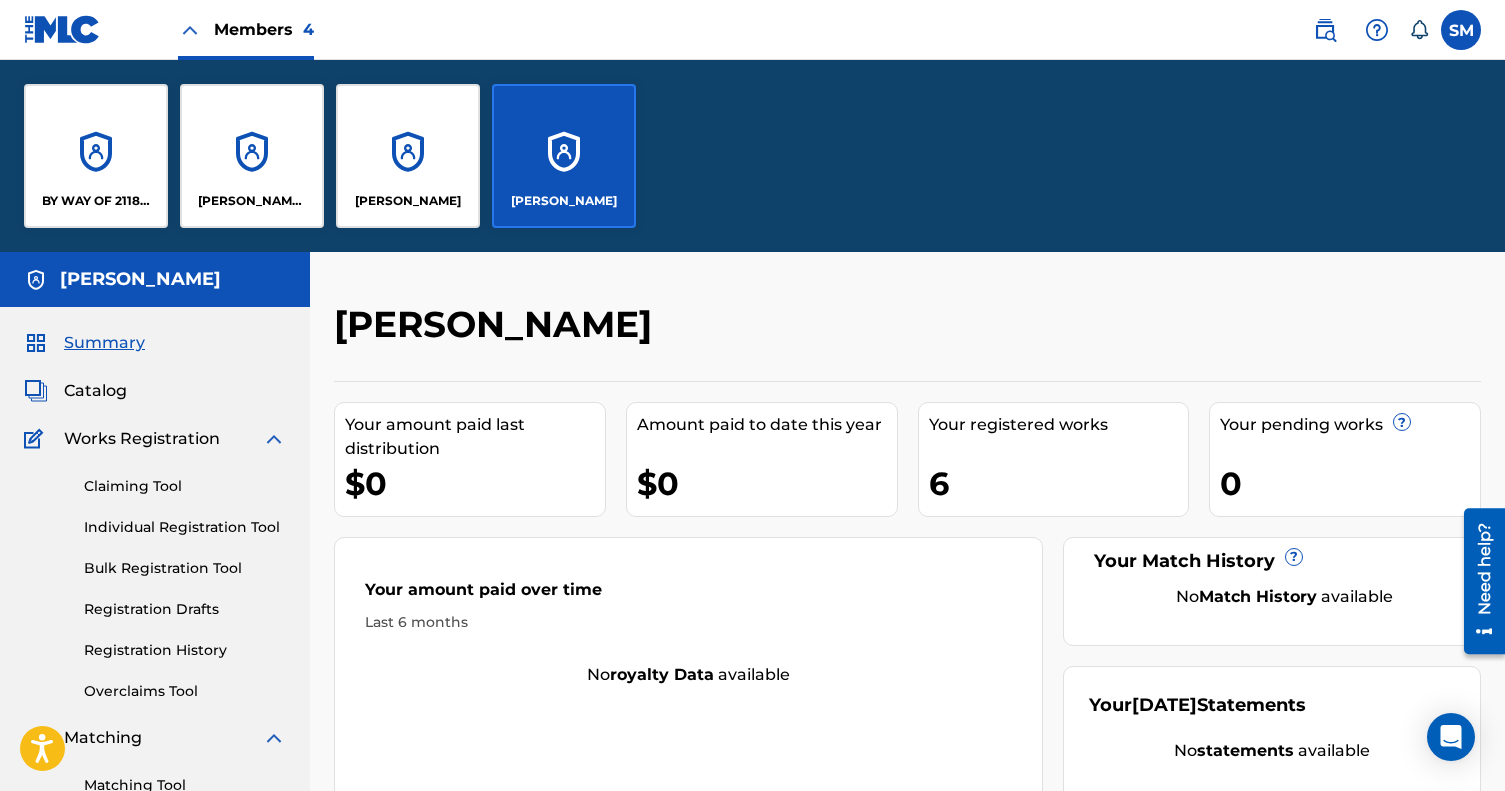click on "Members    4" at bounding box center [264, 29] 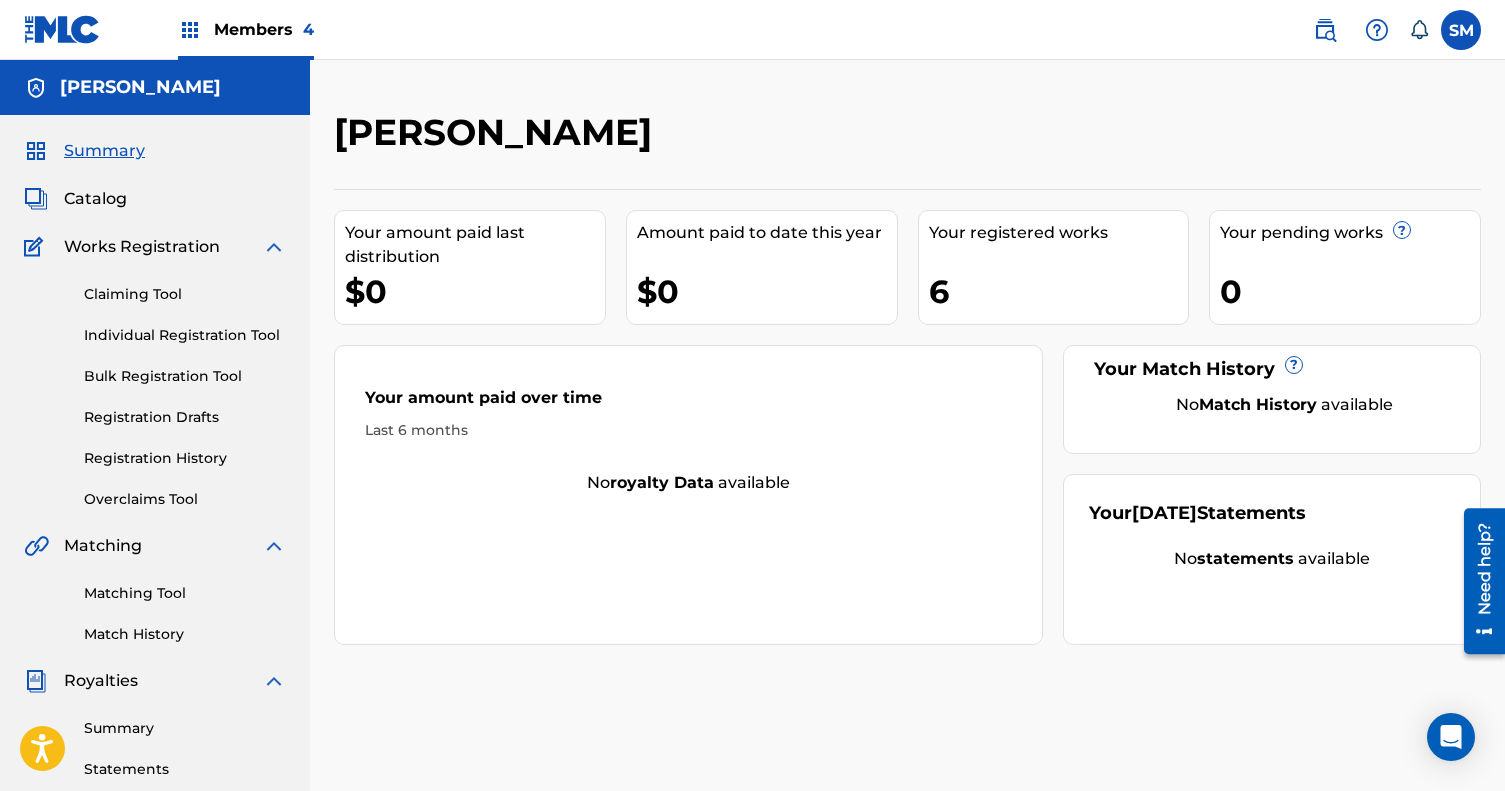 click on "Registration History" at bounding box center (185, 458) 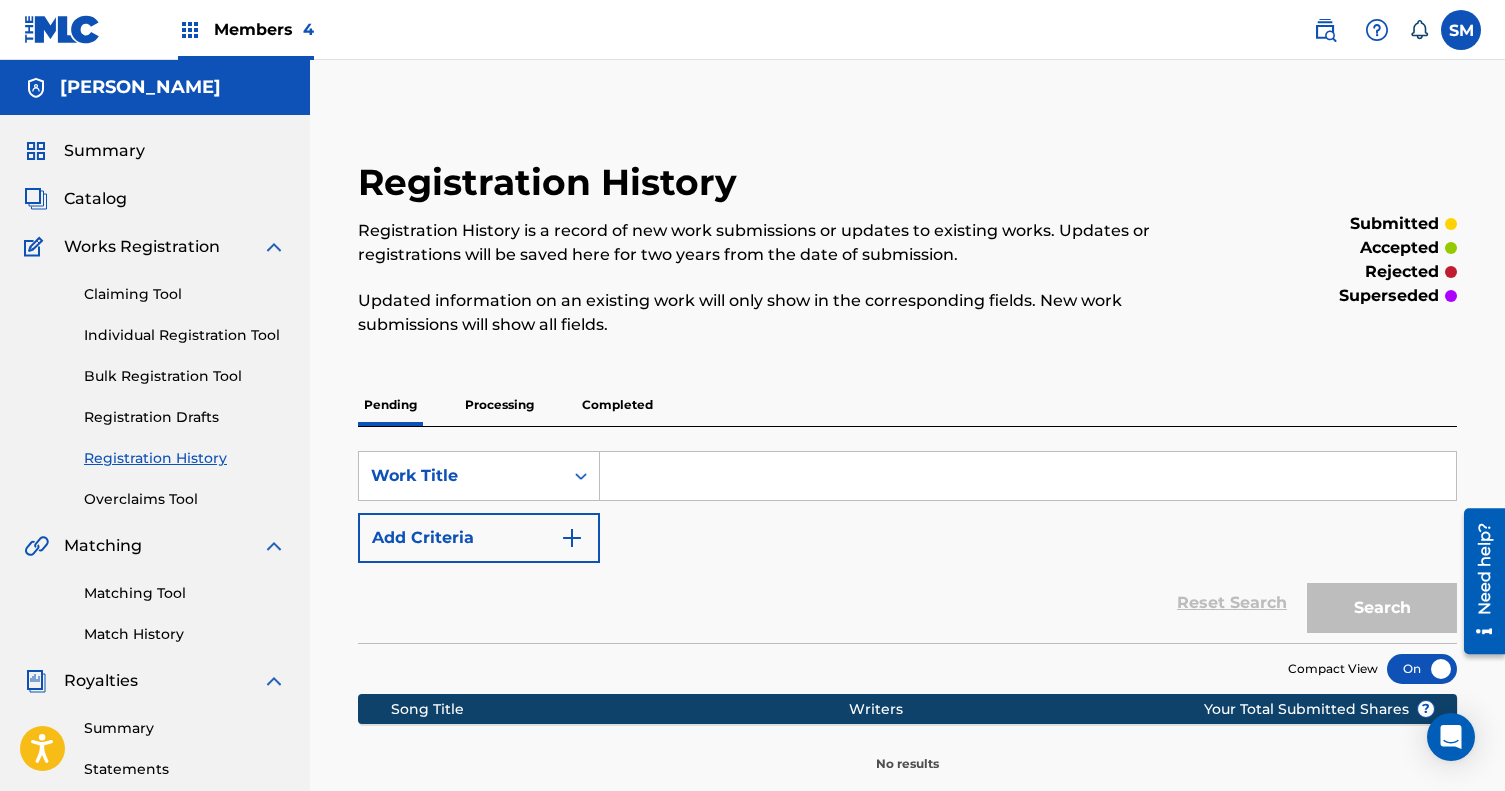click on "Completed" at bounding box center (617, 405) 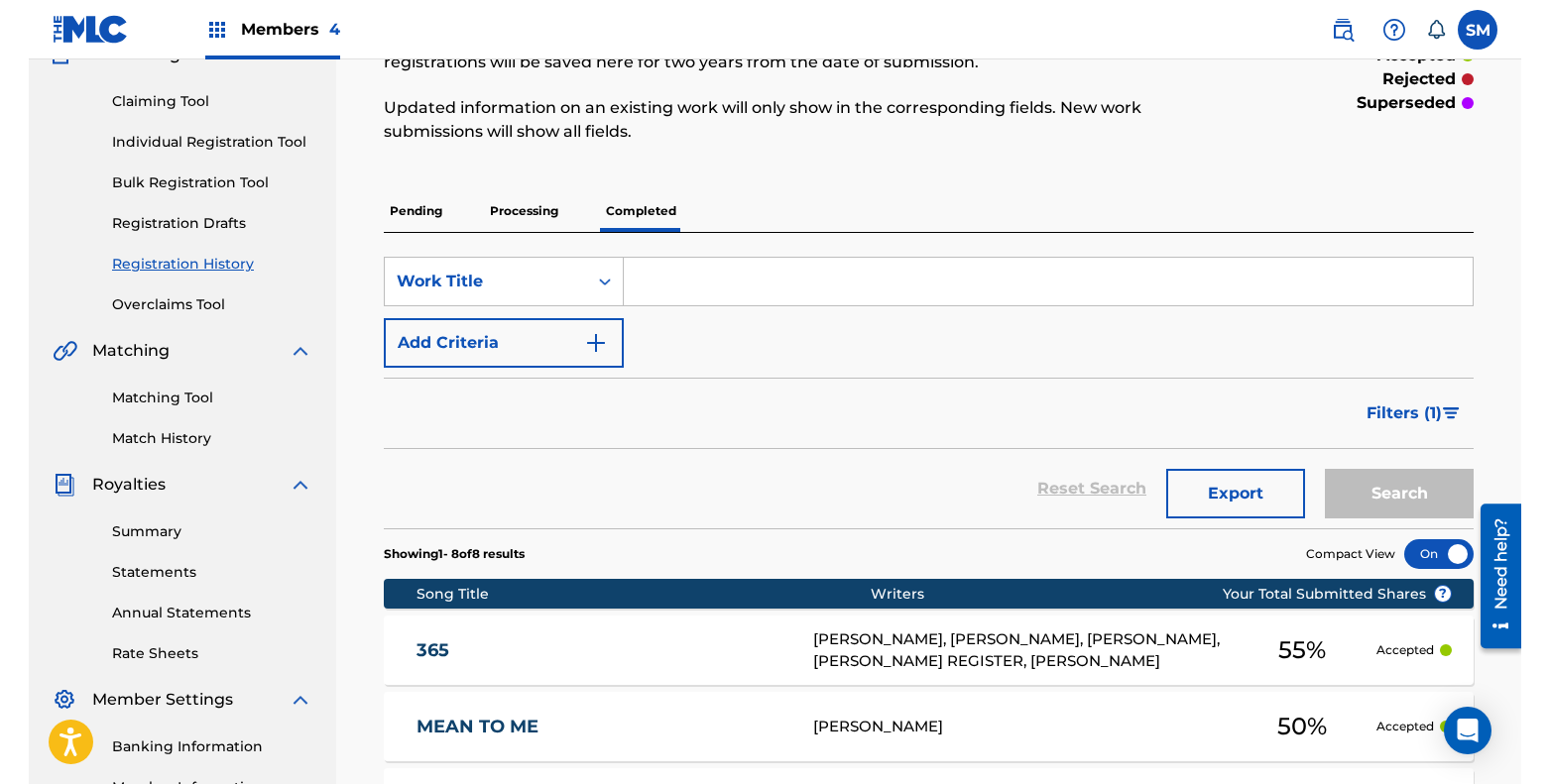 scroll, scrollTop: 657, scrollLeft: 0, axis: vertical 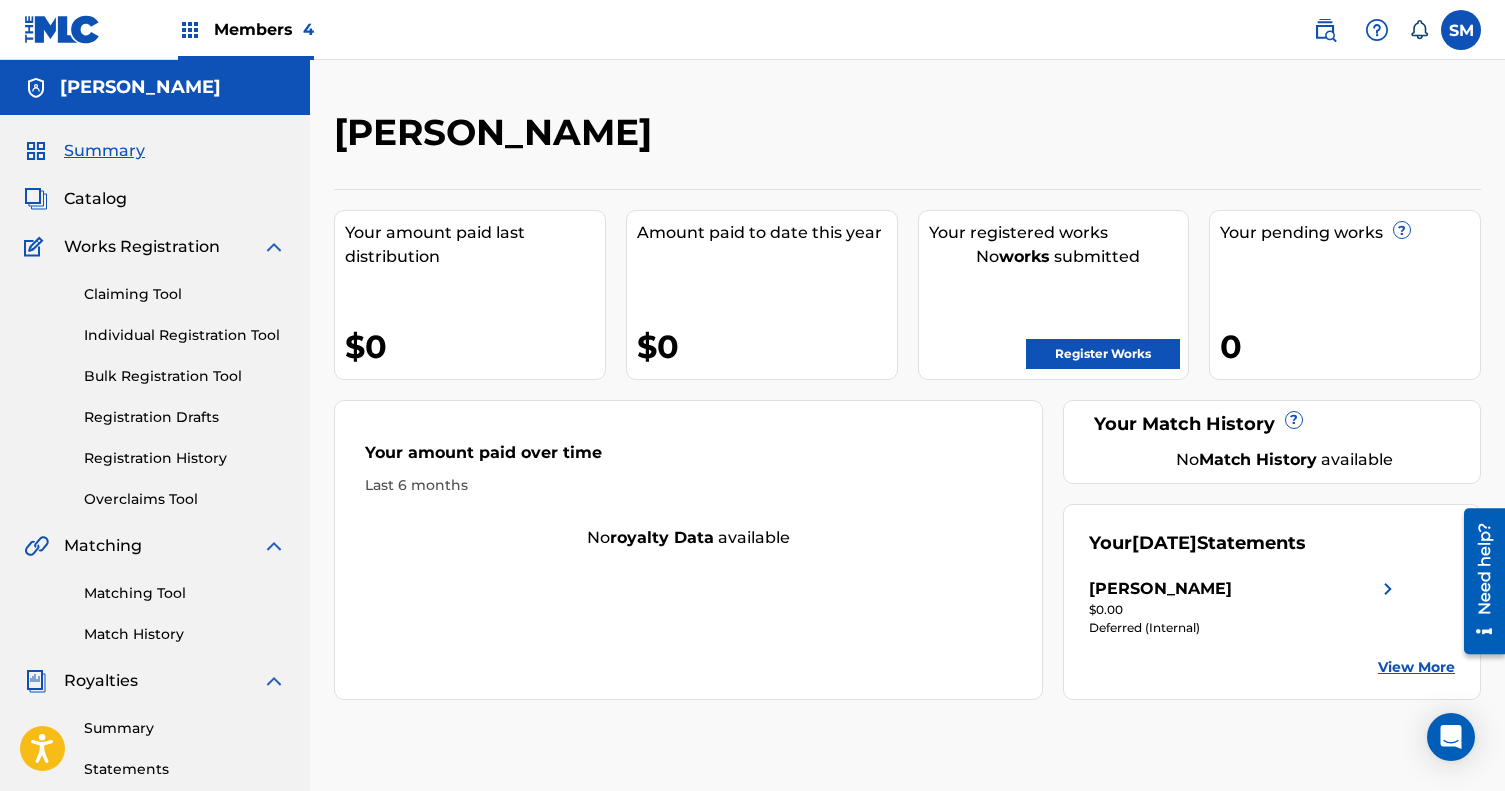 click on "Members    4" at bounding box center (264, 29) 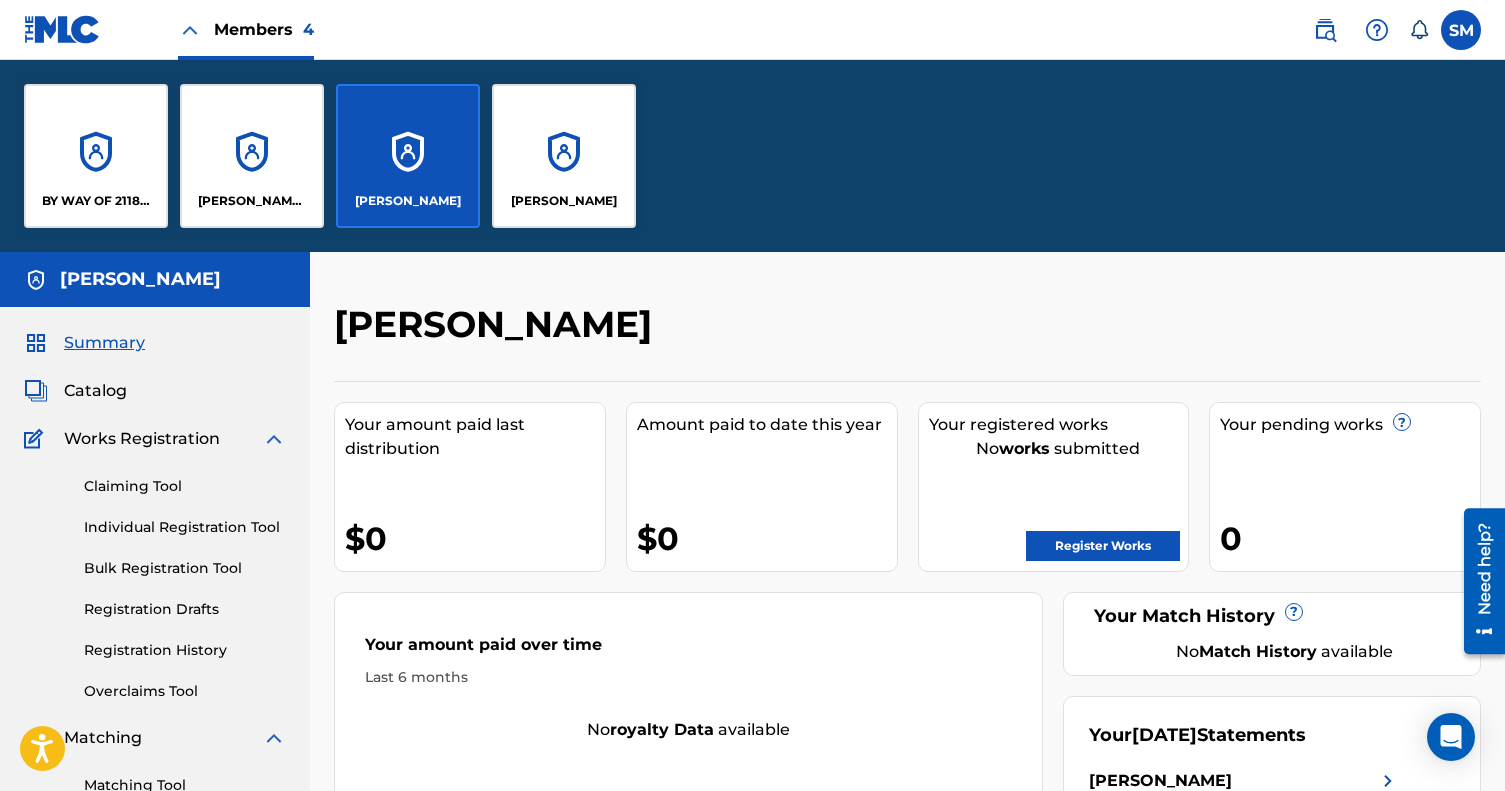 click on "BY WAY OF 2118 PUBLISHING LLC" at bounding box center [96, 201] 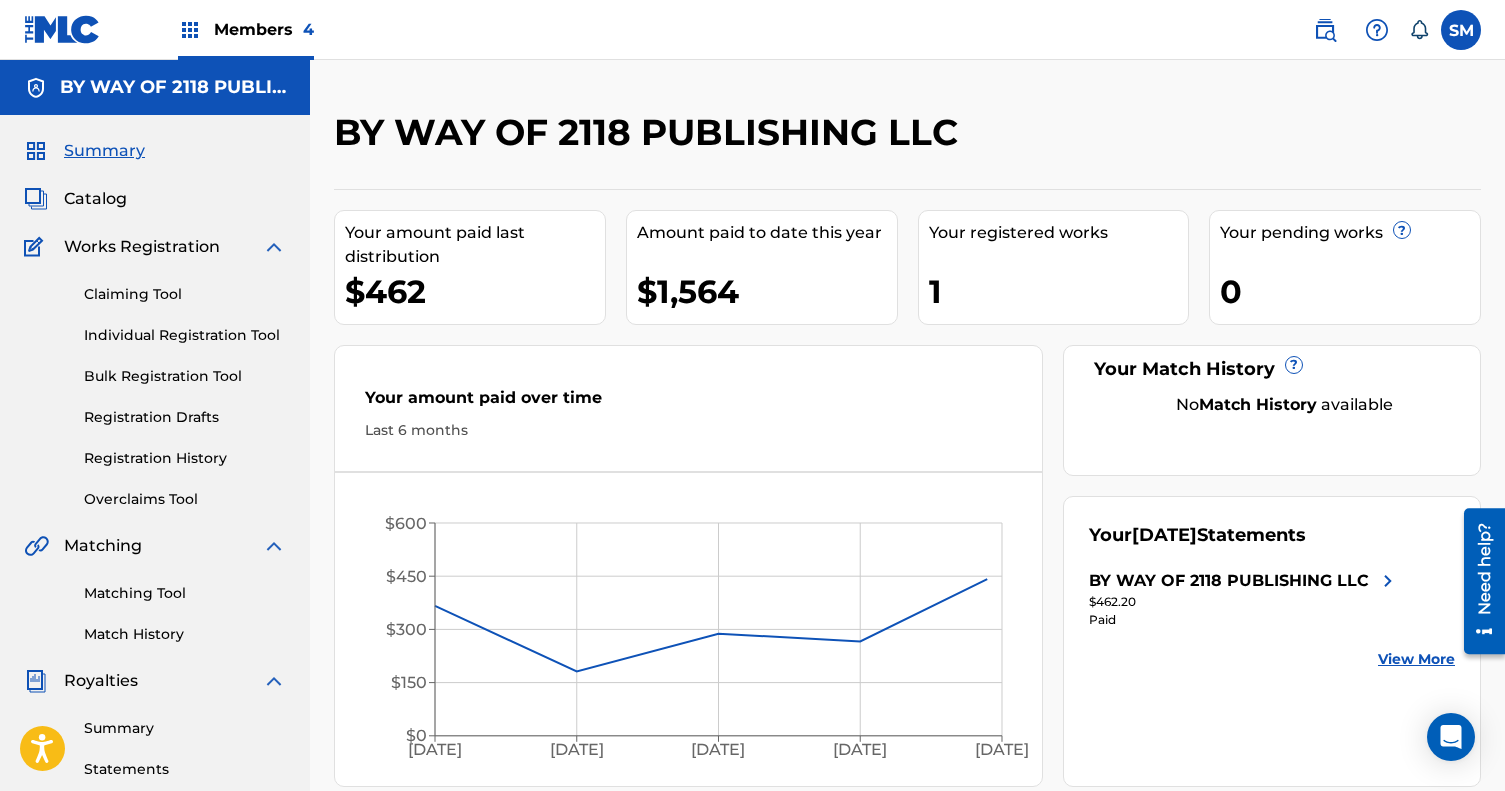 click on "Members    4" at bounding box center (264, 29) 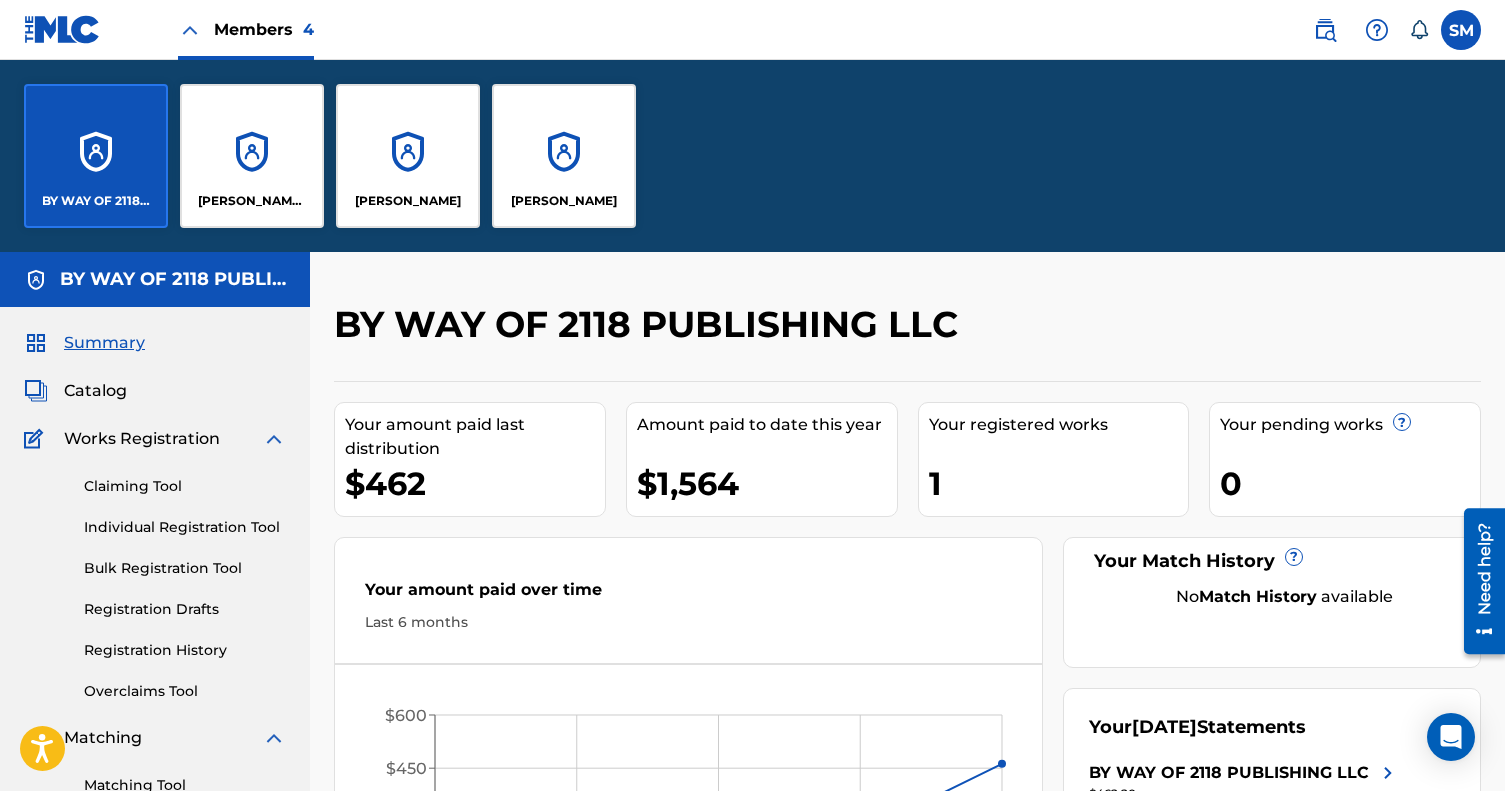 click on "[PERSON_NAME]" at bounding box center (564, 201) 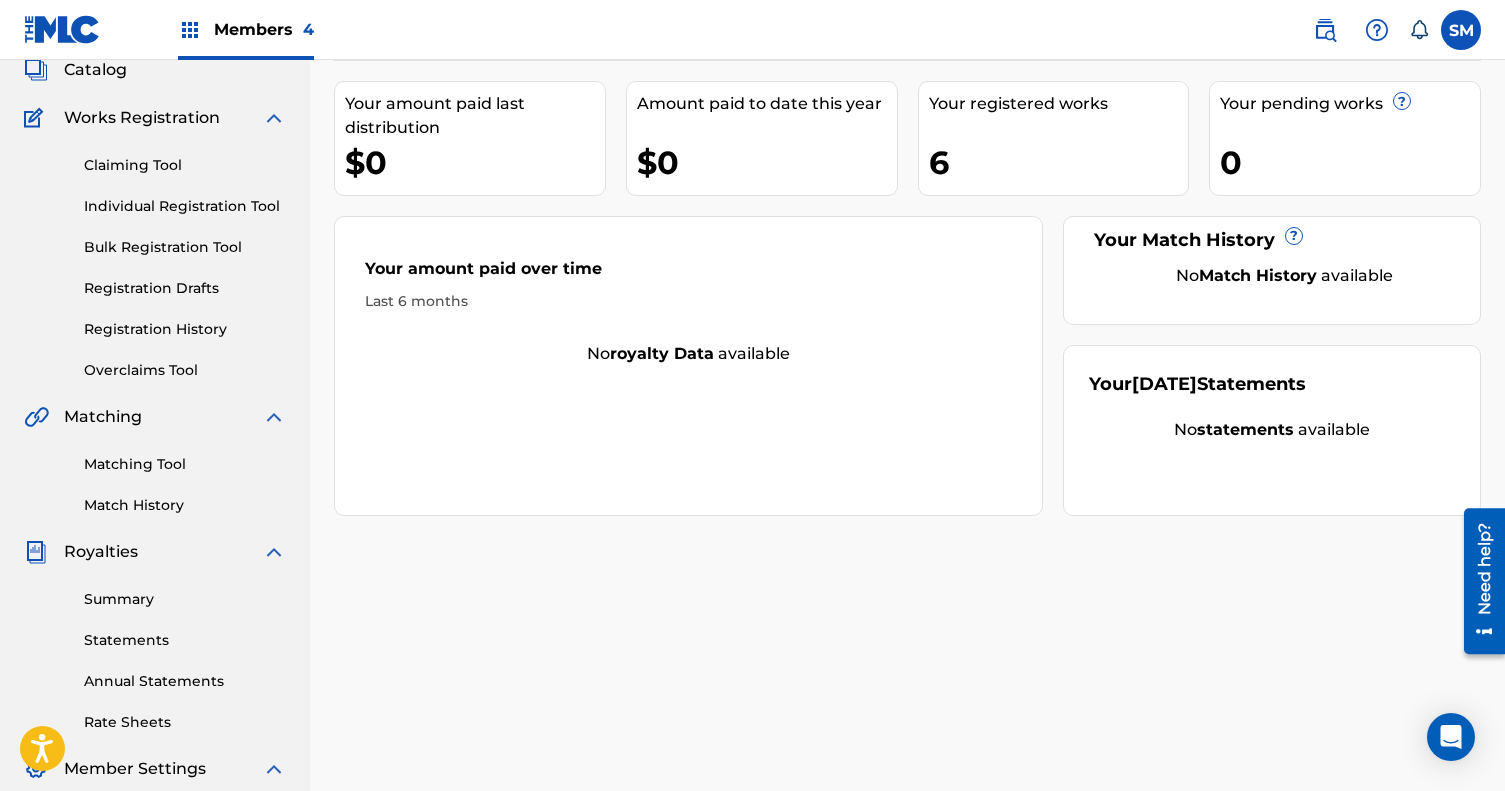 scroll, scrollTop: 167, scrollLeft: 0, axis: vertical 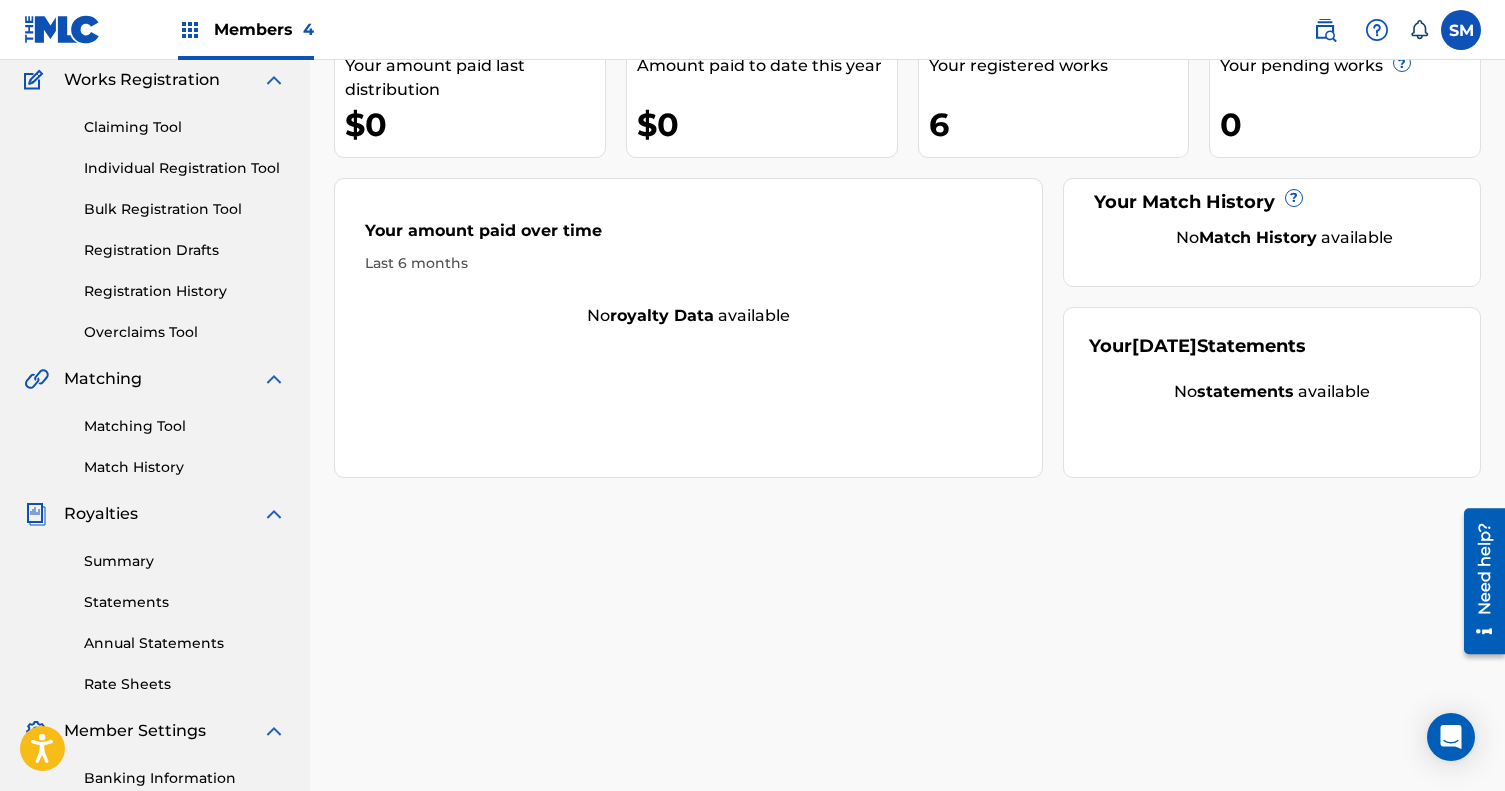 click on "Registration History" at bounding box center (185, 291) 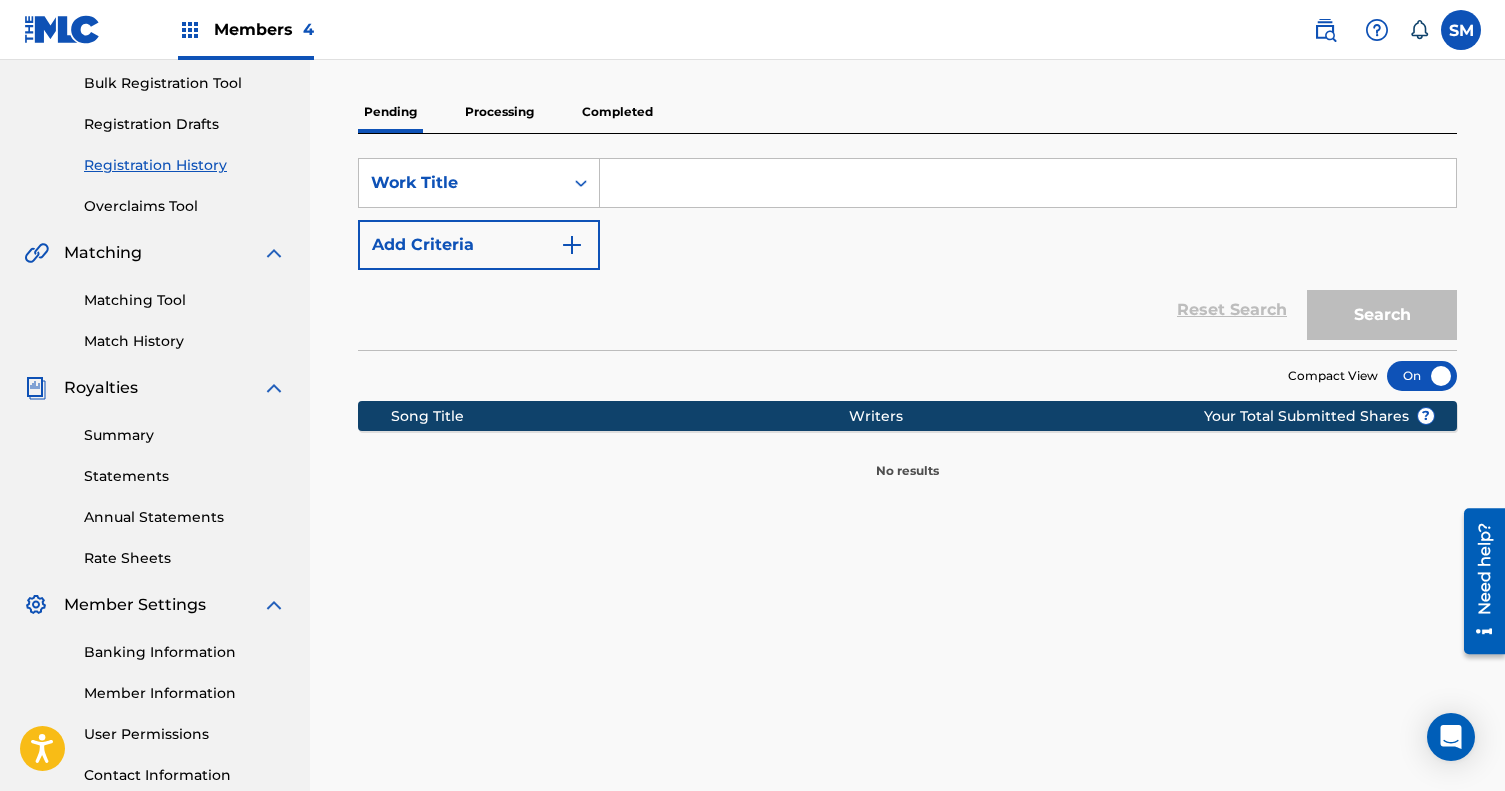 scroll, scrollTop: 296, scrollLeft: 0, axis: vertical 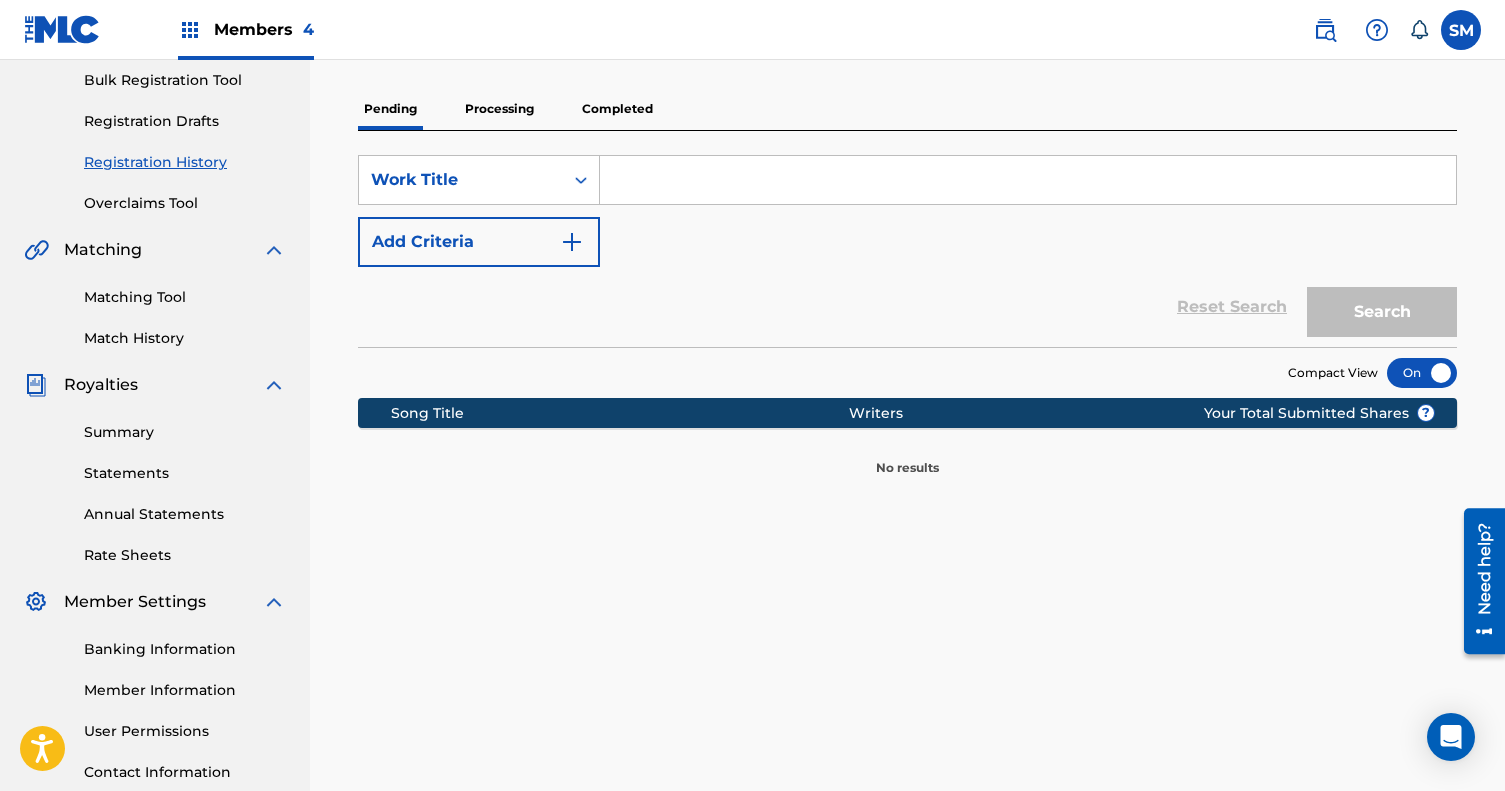 click on "Completed" at bounding box center (617, 109) 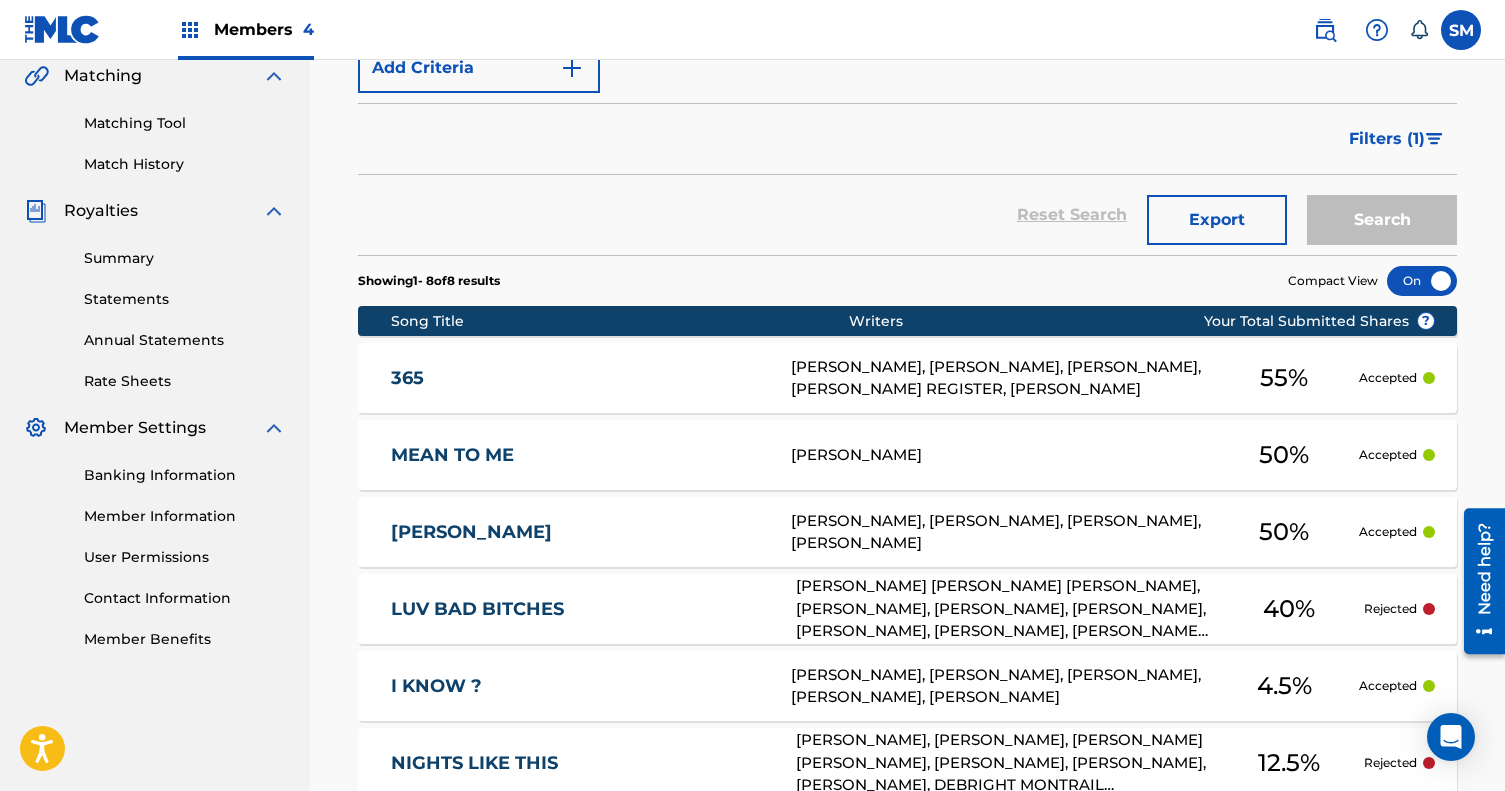 scroll, scrollTop: 480, scrollLeft: 0, axis: vertical 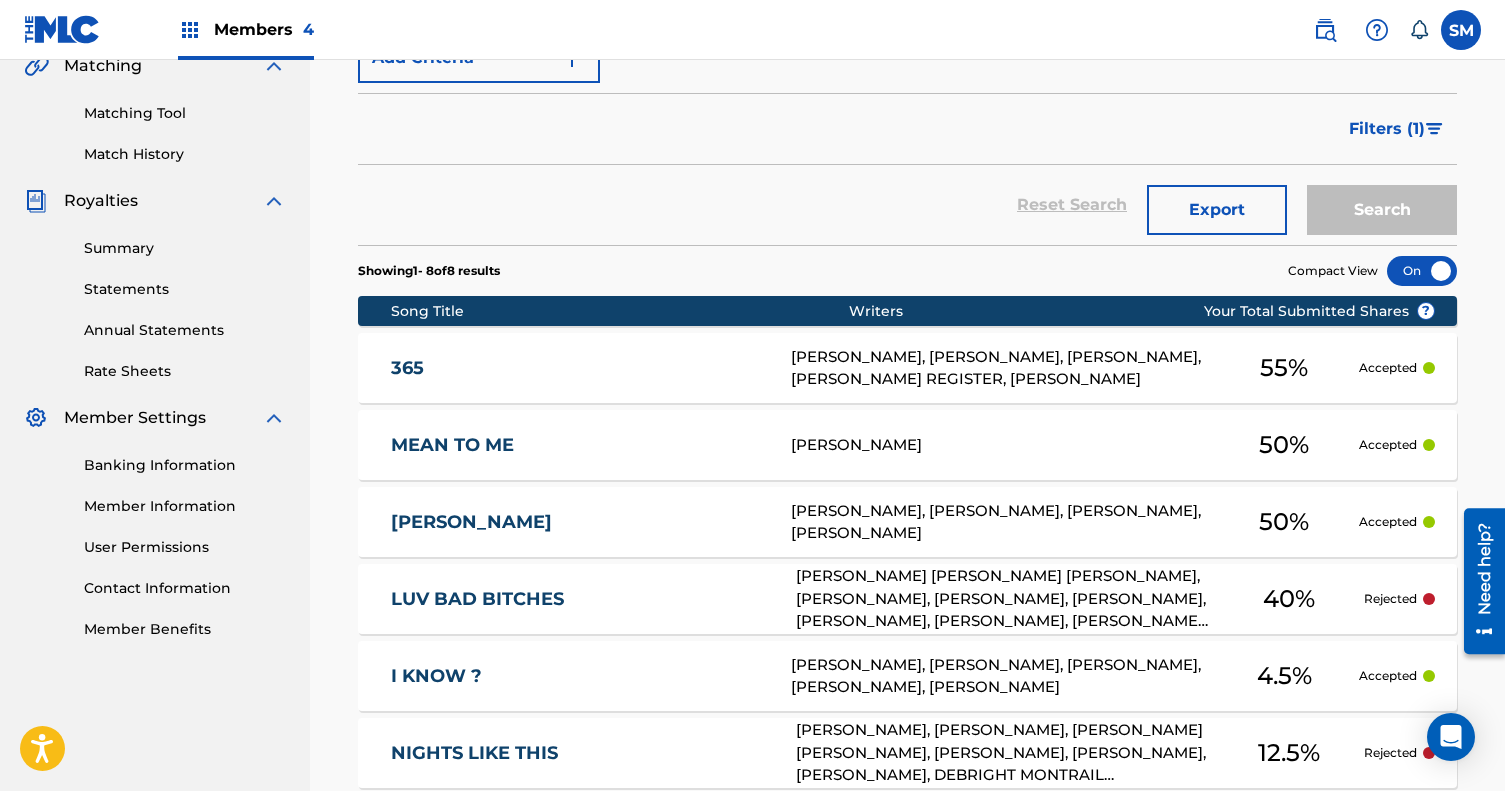 click at bounding box center (1422, 271) 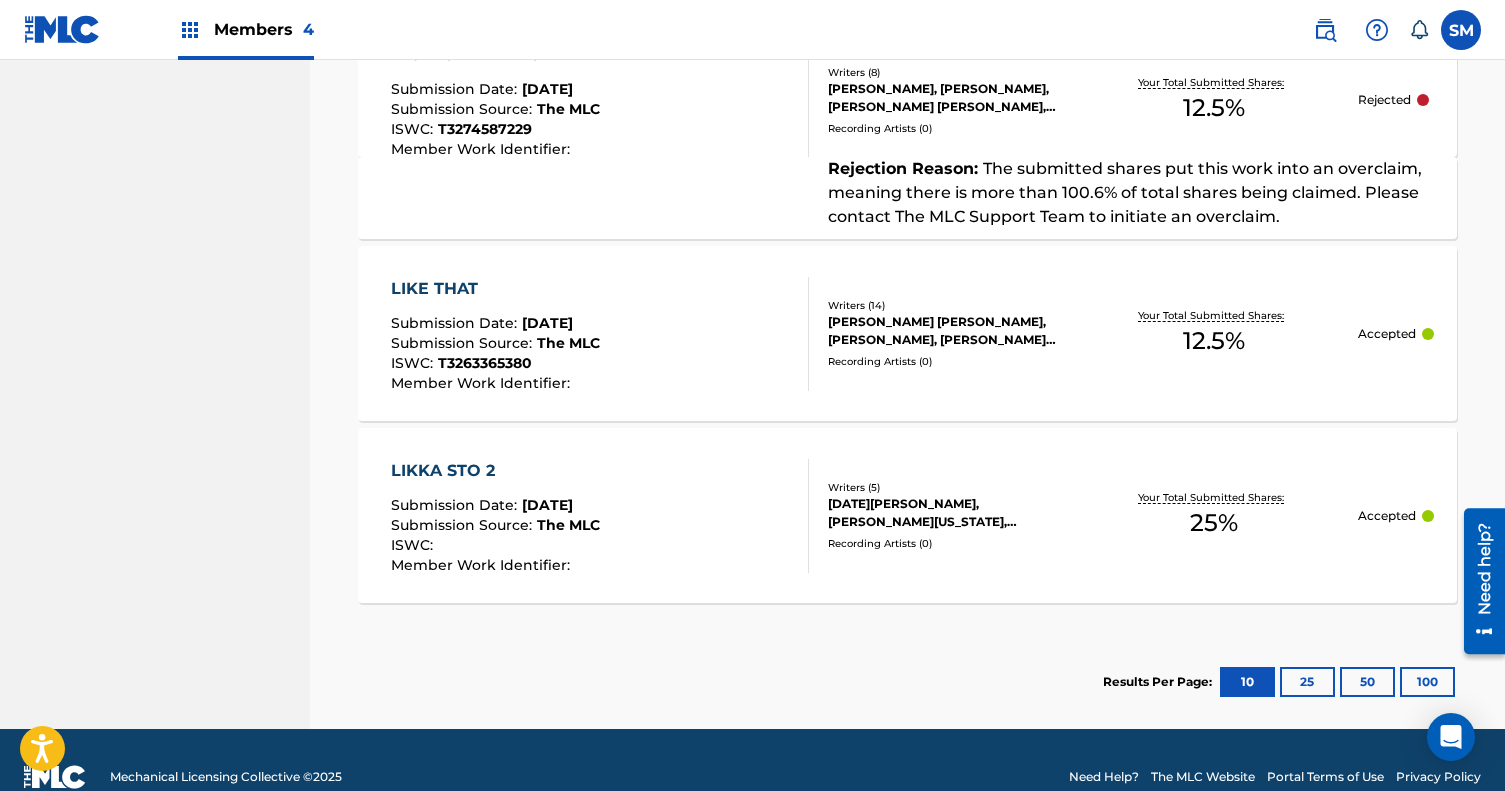 scroll, scrollTop: 1717, scrollLeft: 0, axis: vertical 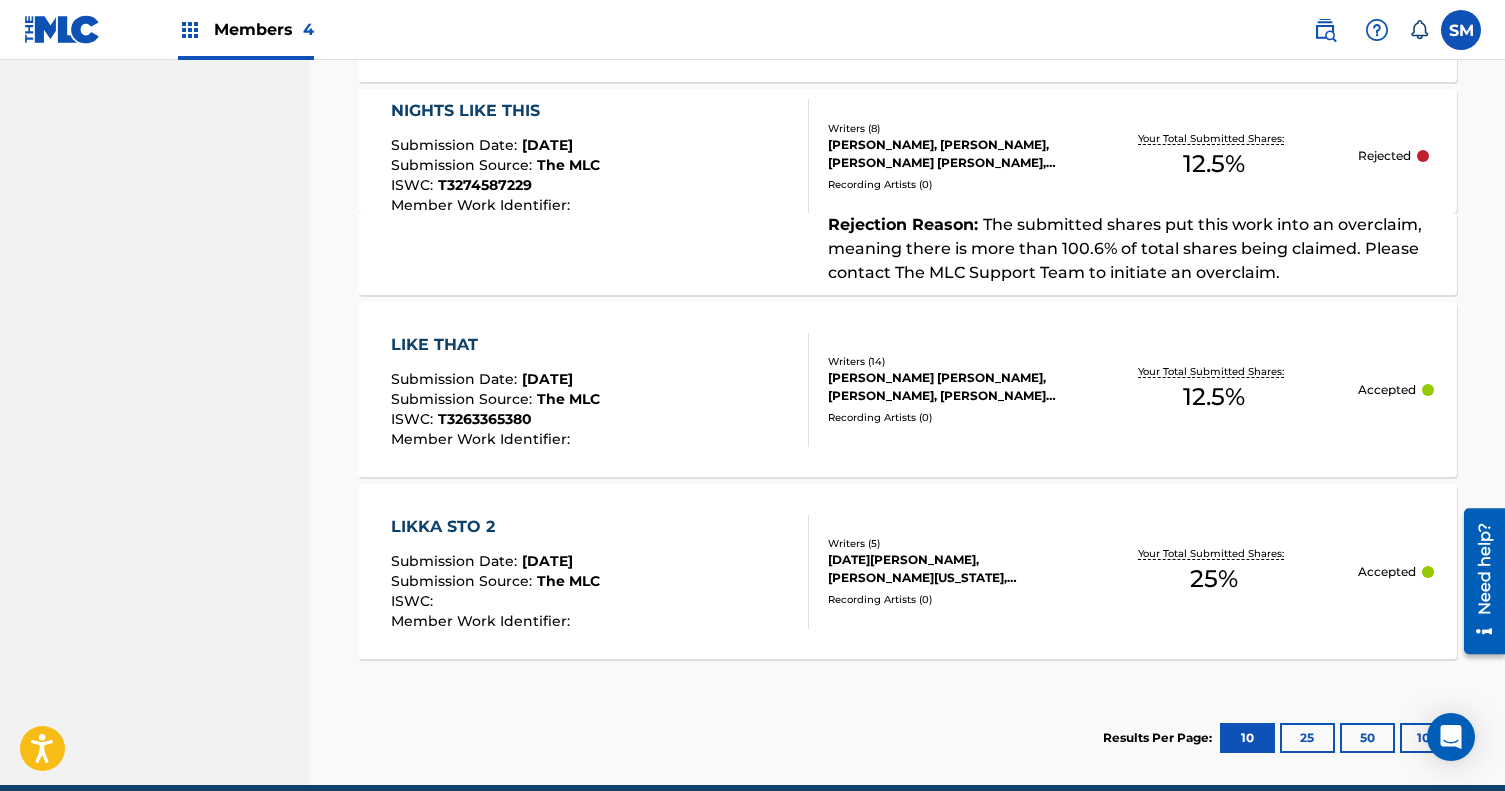 click on "Members    4" at bounding box center (264, 29) 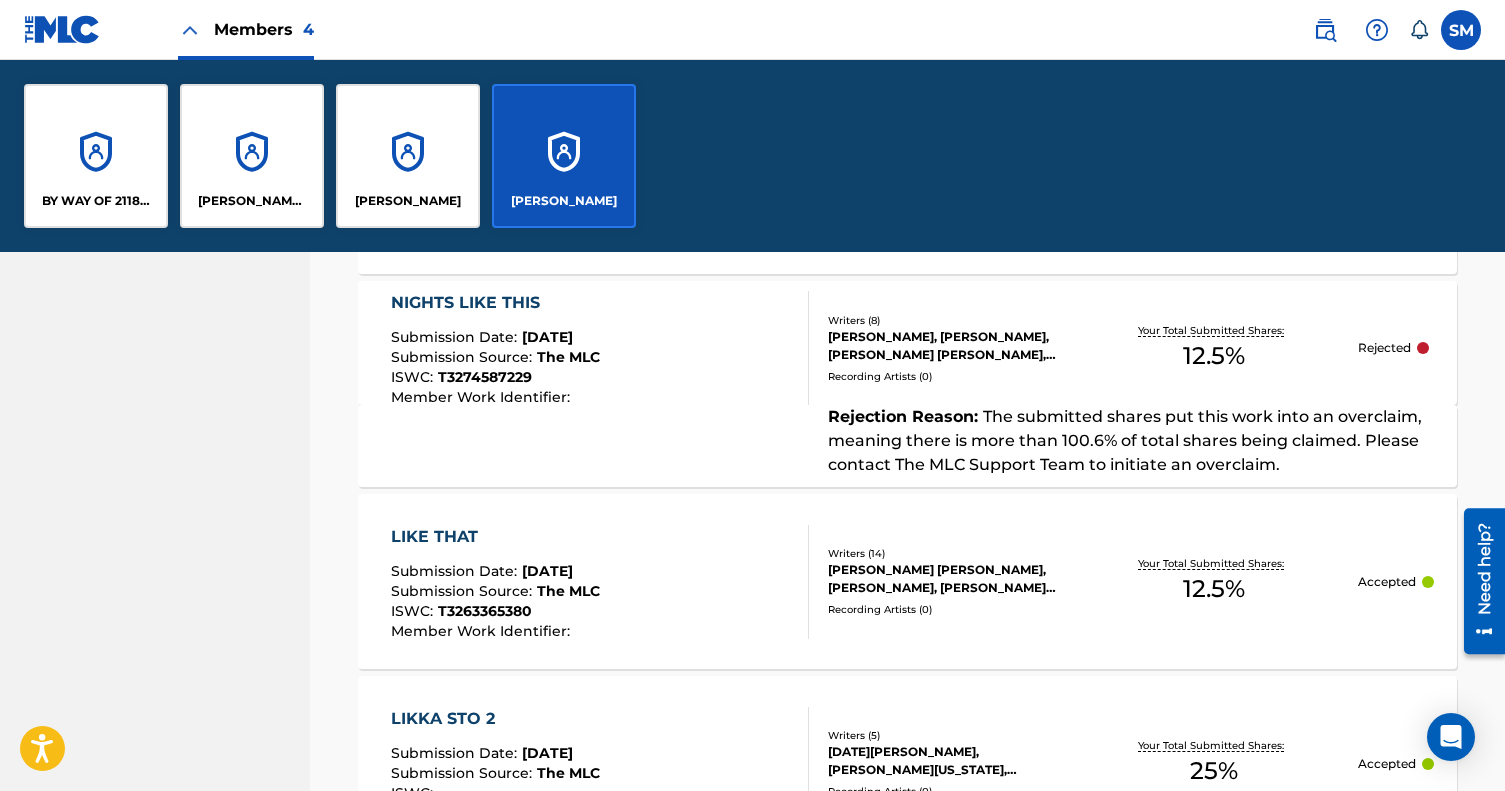 click on "BY WAY OF 2118 PUBLISHING LLC" at bounding box center (96, 156) 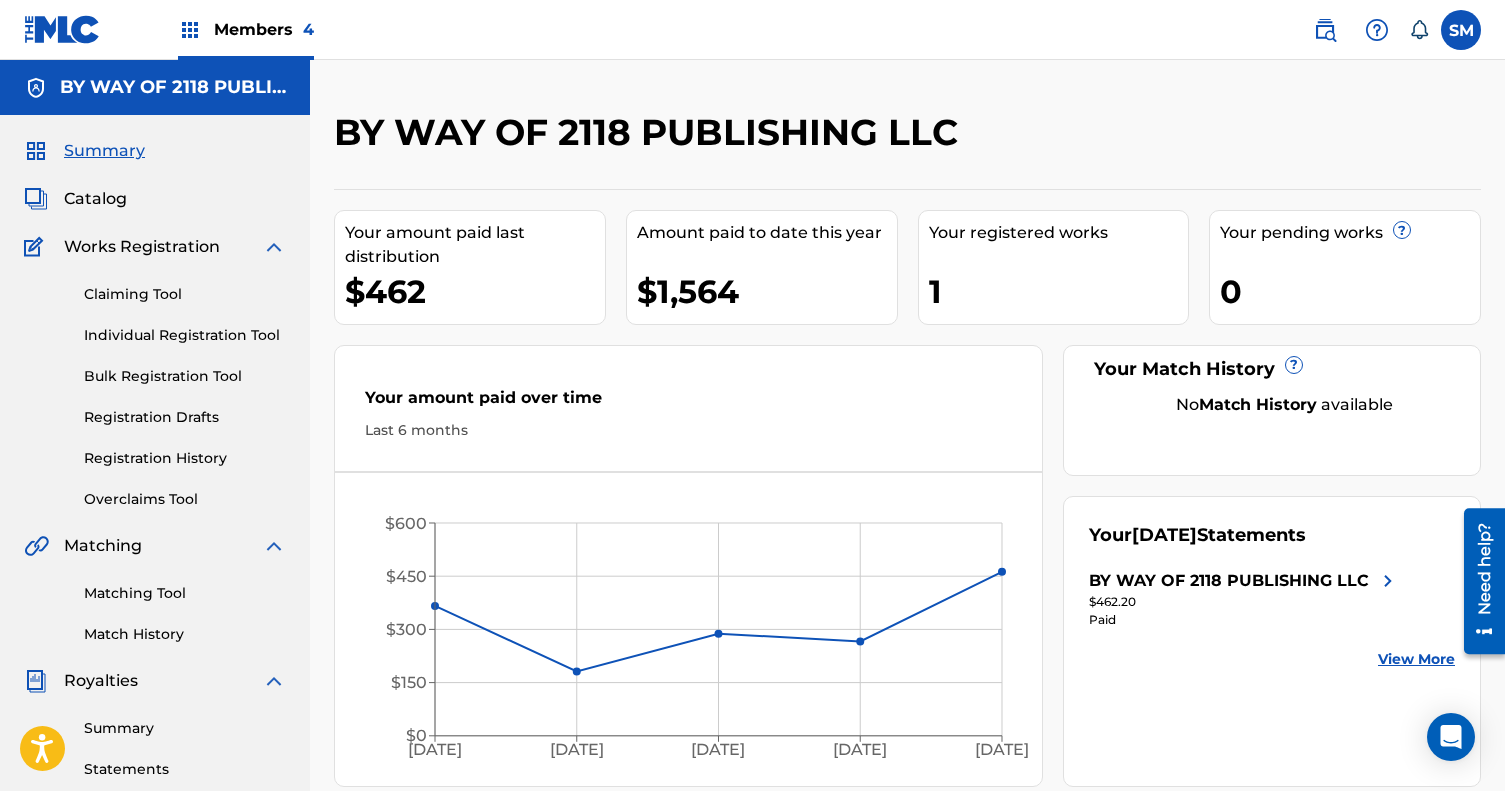 scroll, scrollTop: 0, scrollLeft: 0, axis: both 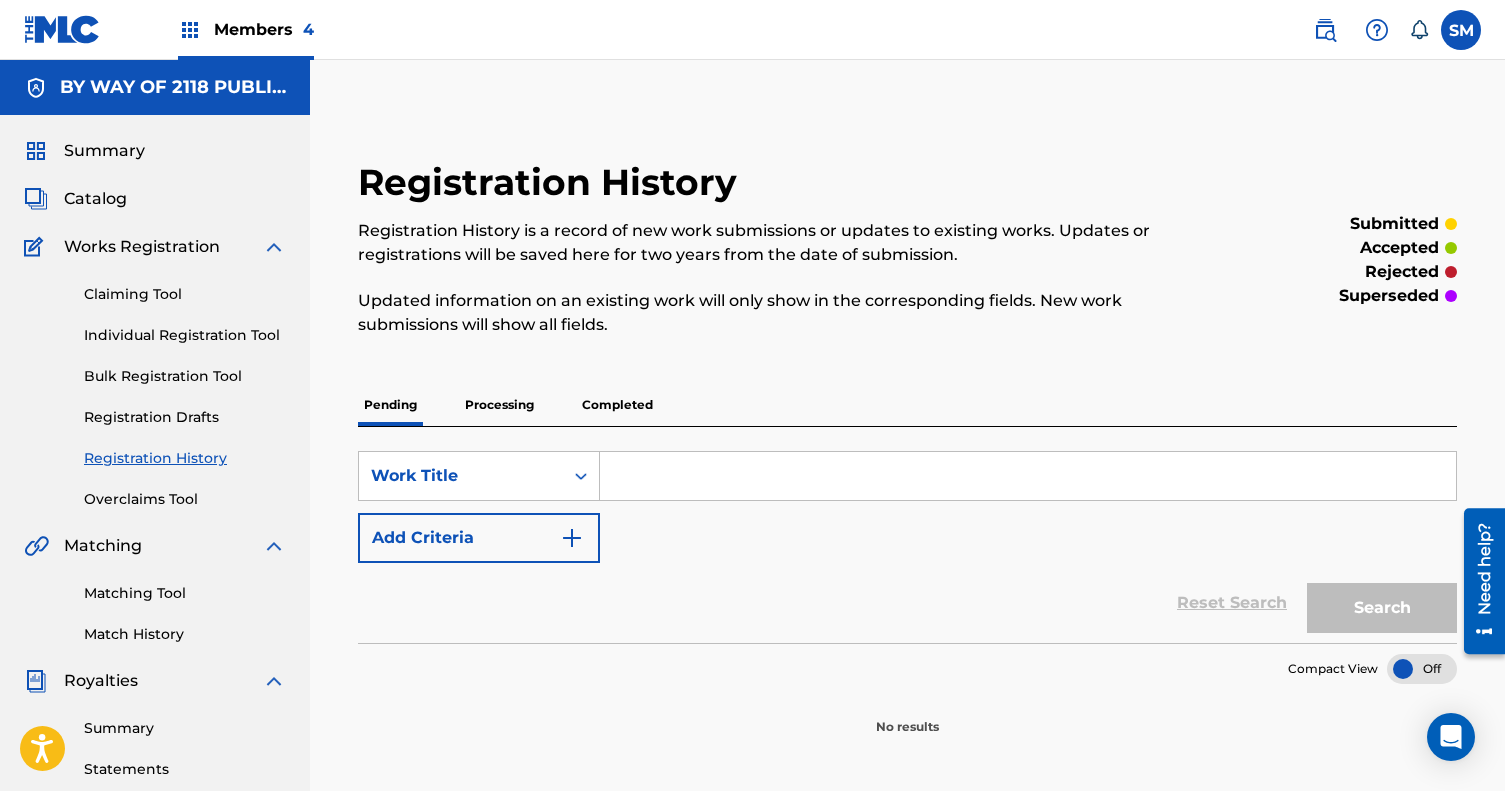 click on "Processing" at bounding box center [499, 405] 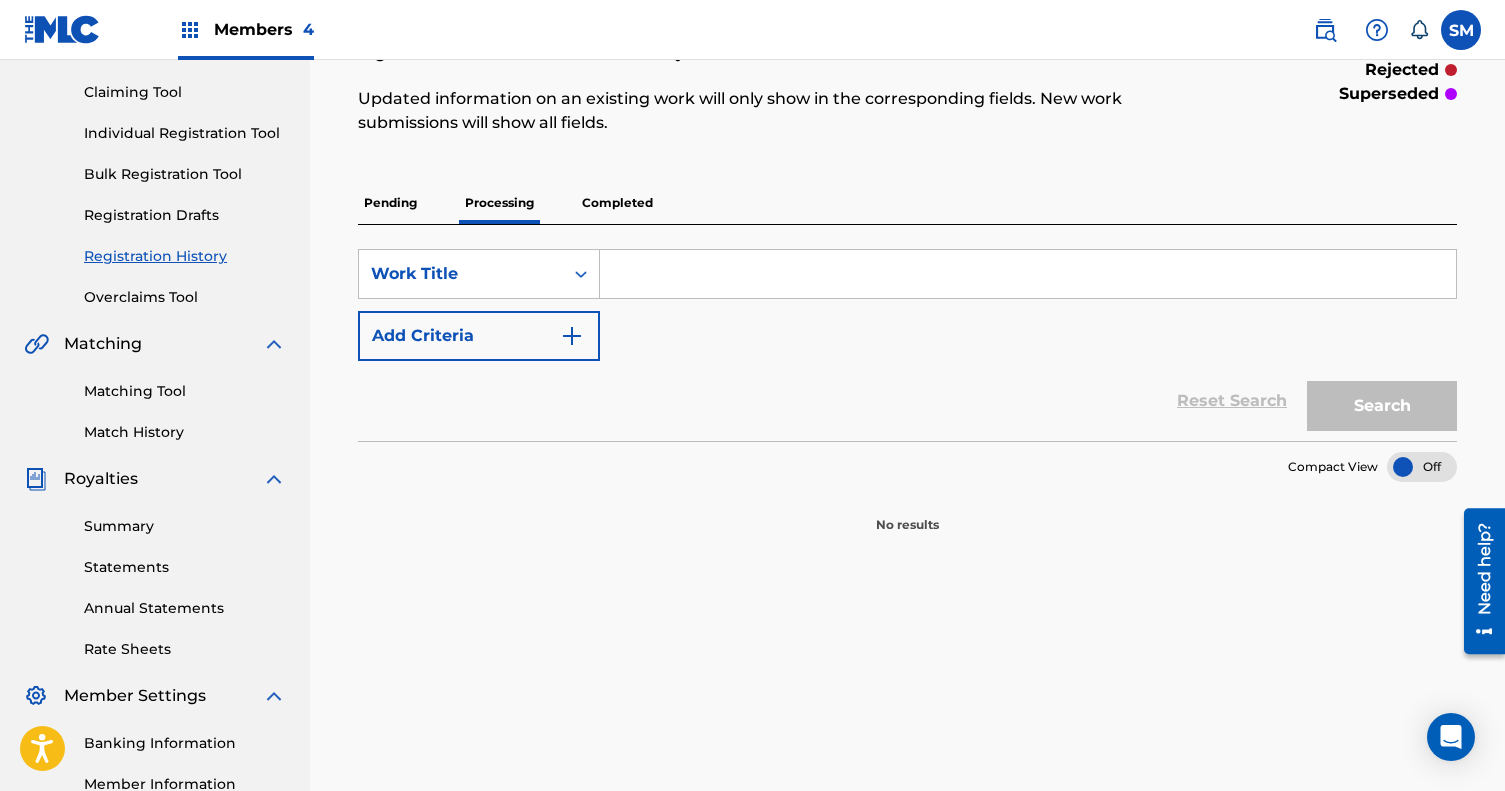 scroll, scrollTop: 202, scrollLeft: 0, axis: vertical 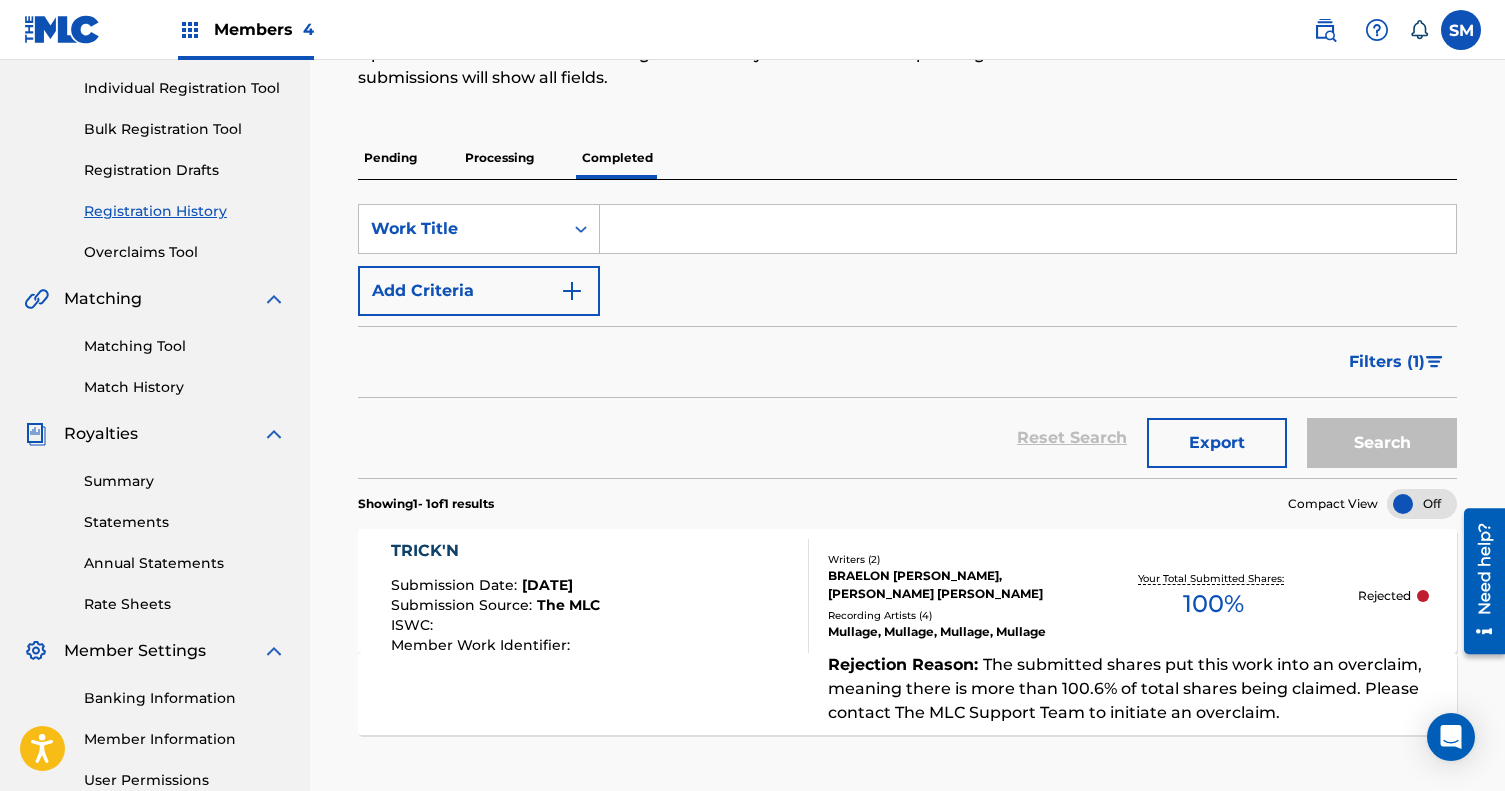 click at bounding box center (1422, 504) 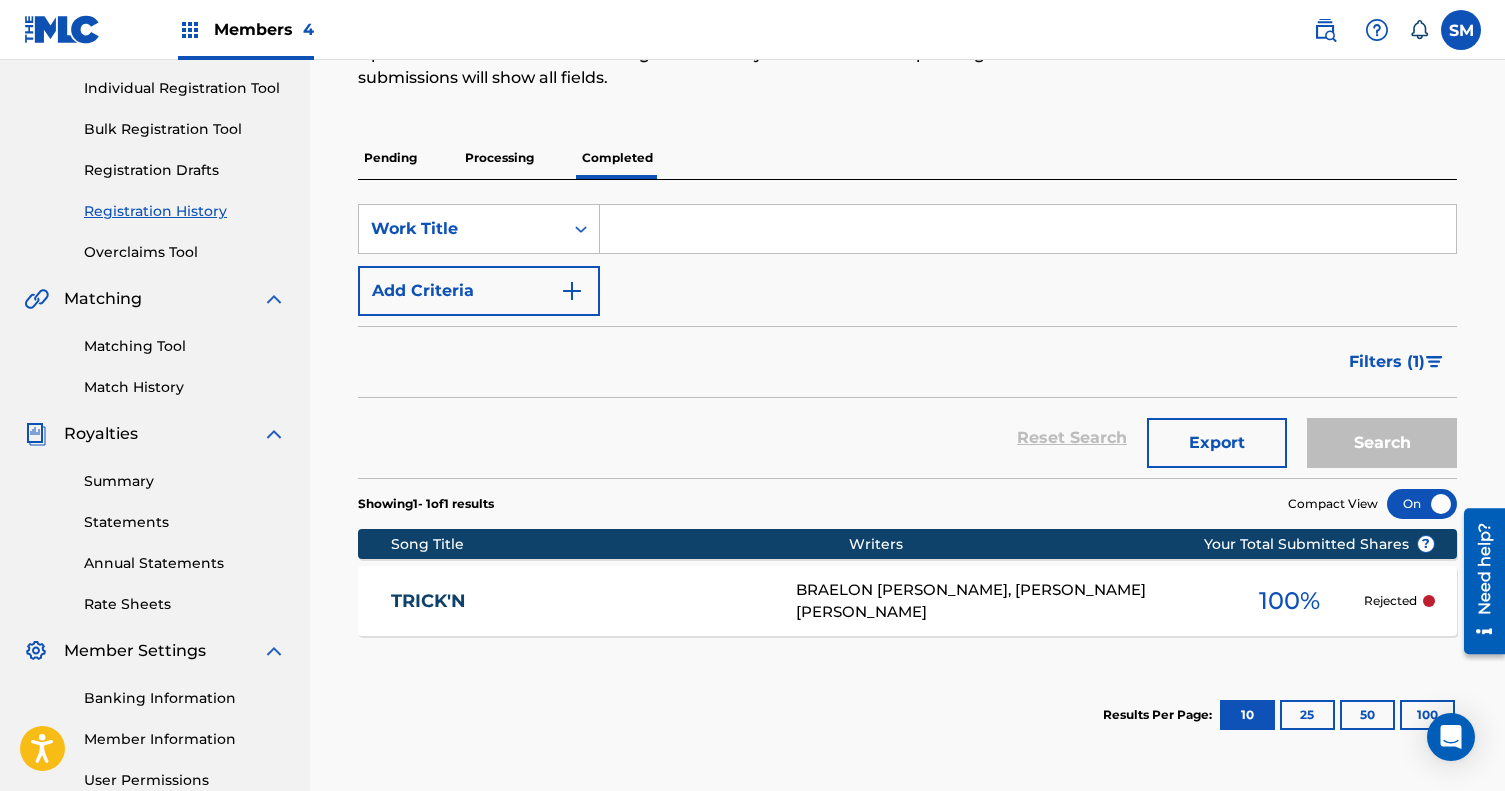 click at bounding box center [1422, 504] 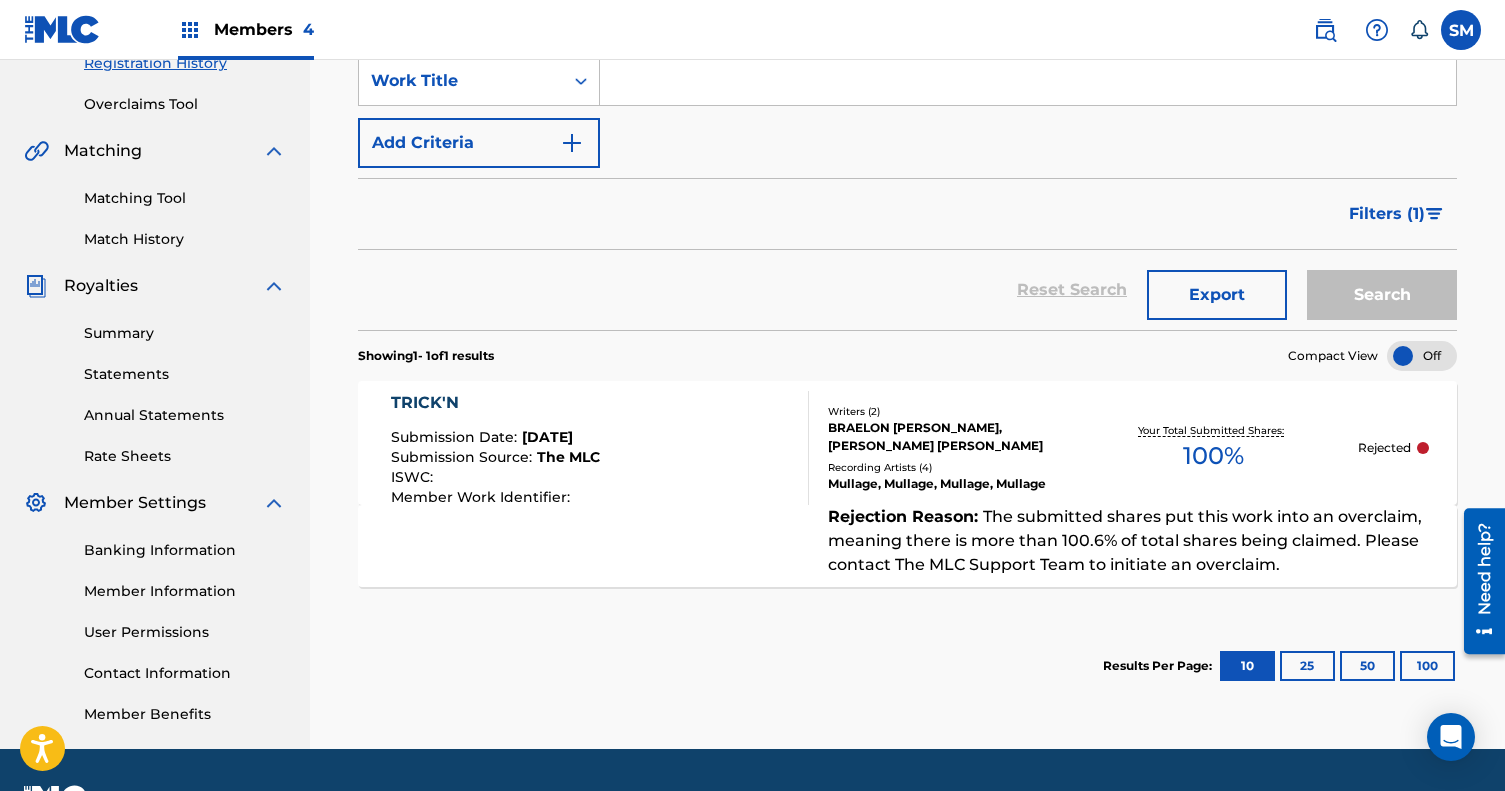 scroll, scrollTop: 395, scrollLeft: 0, axis: vertical 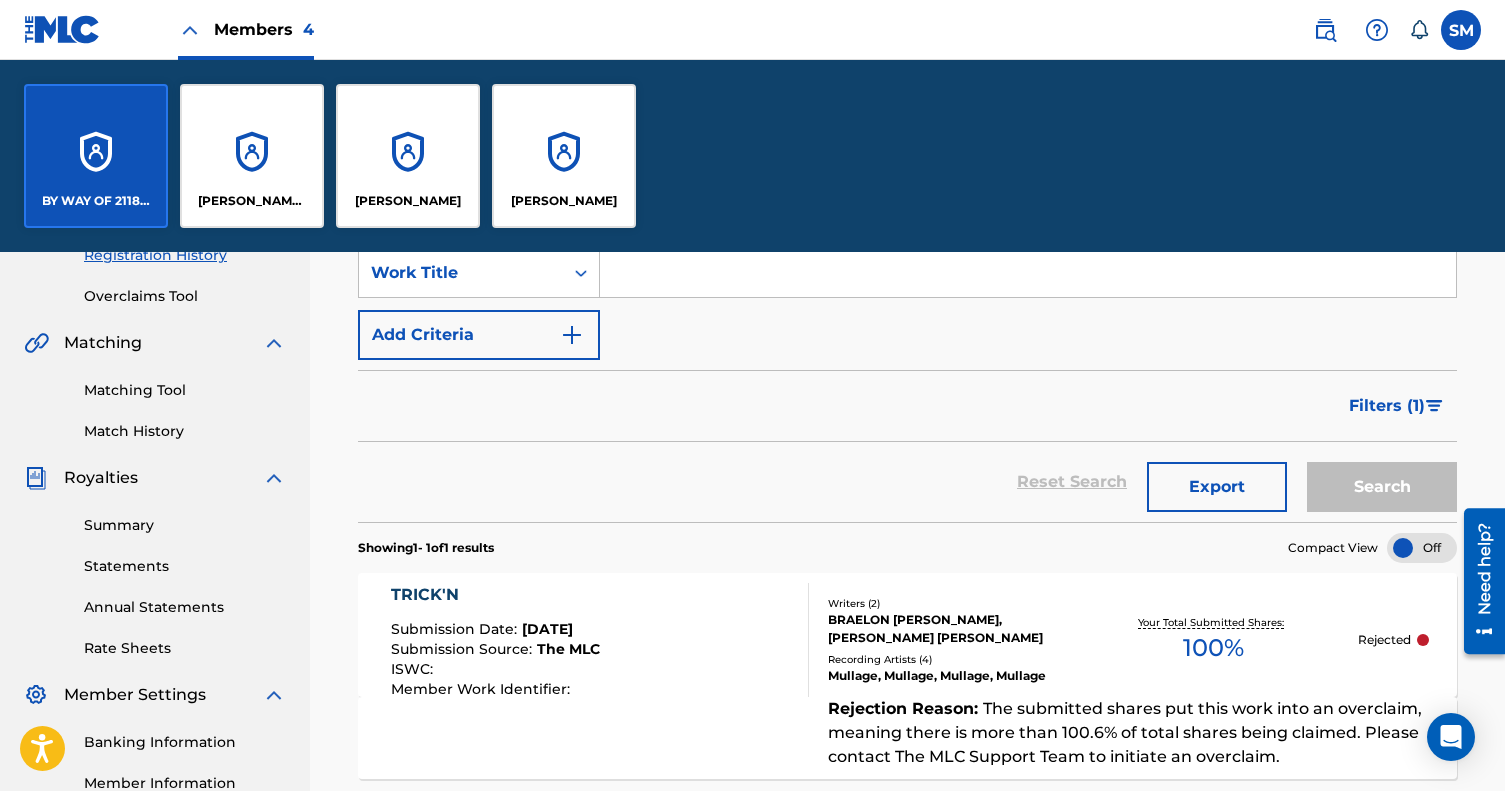 click on "[PERSON_NAME]" at bounding box center [564, 201] 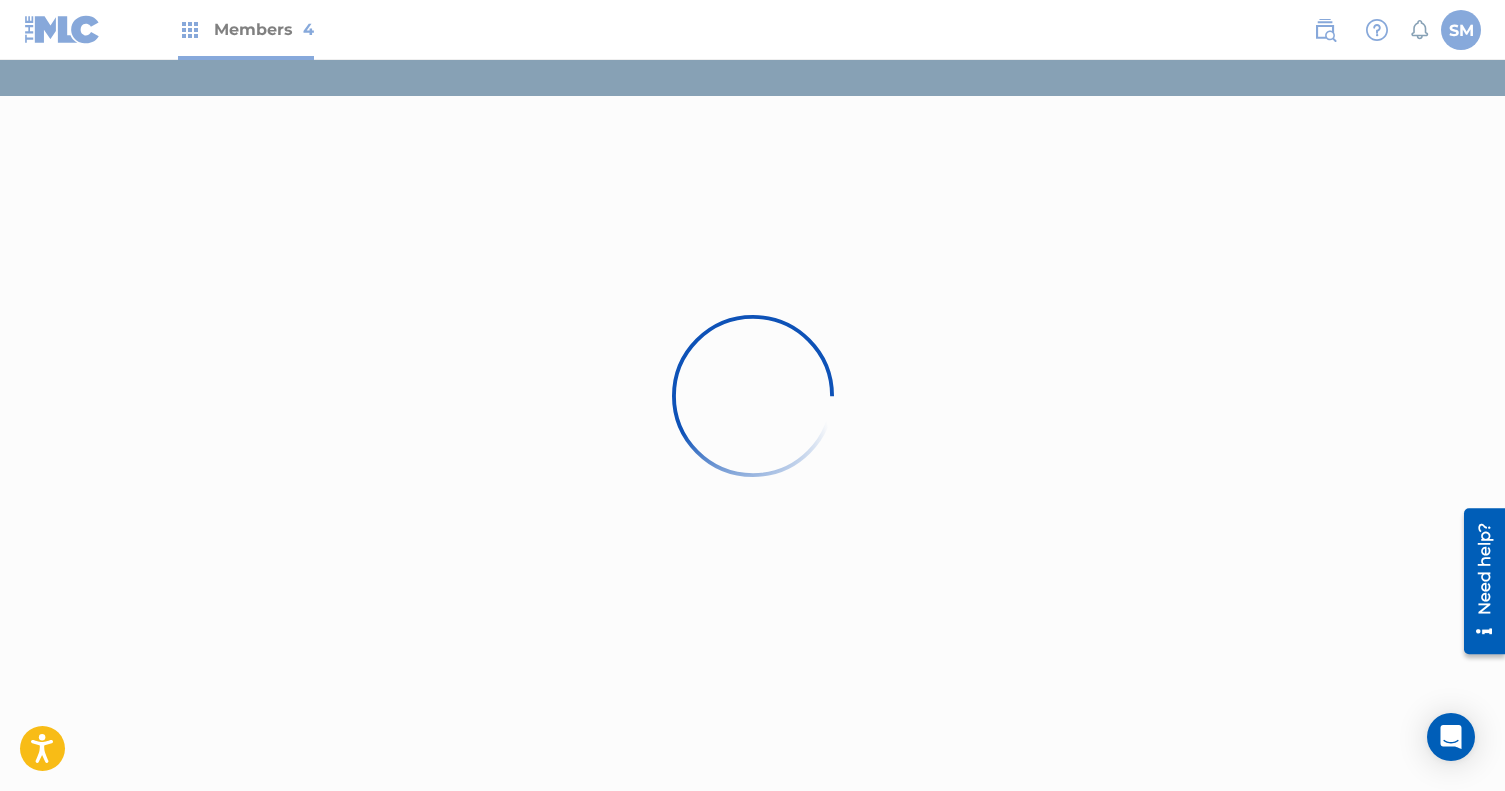scroll, scrollTop: 0, scrollLeft: 0, axis: both 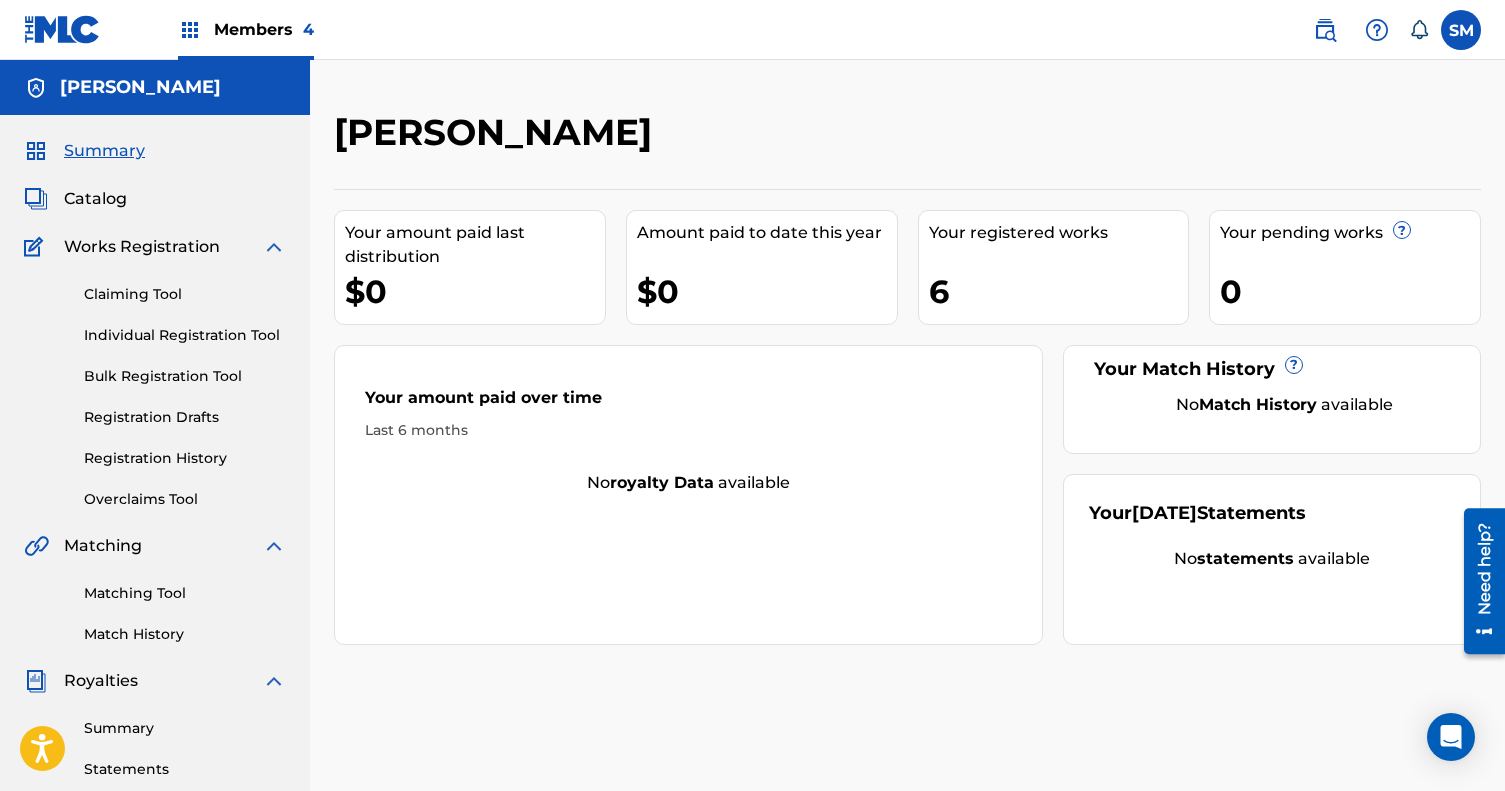 click on "Registration History" at bounding box center [185, 458] 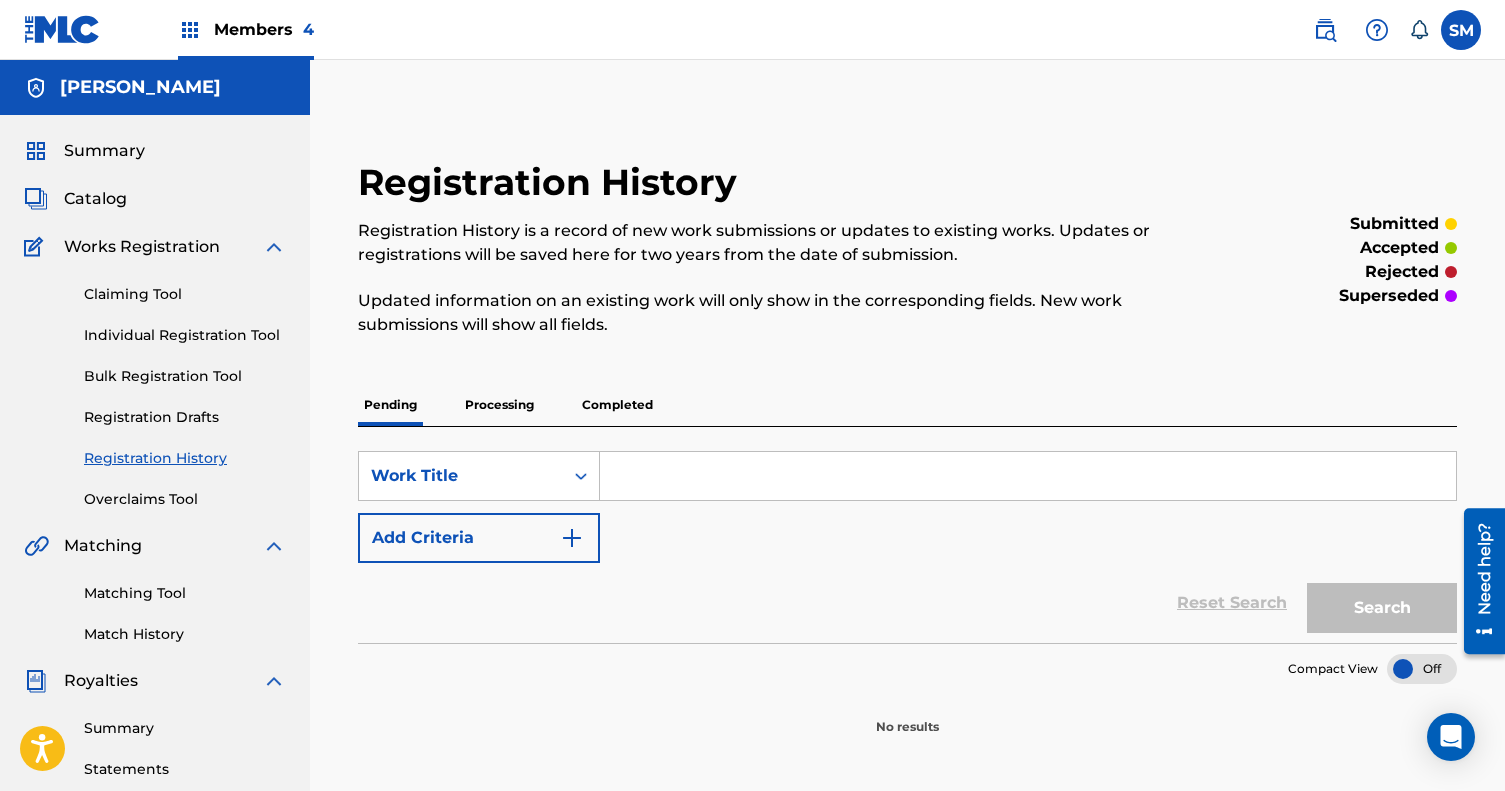 click on "Processing" at bounding box center [499, 405] 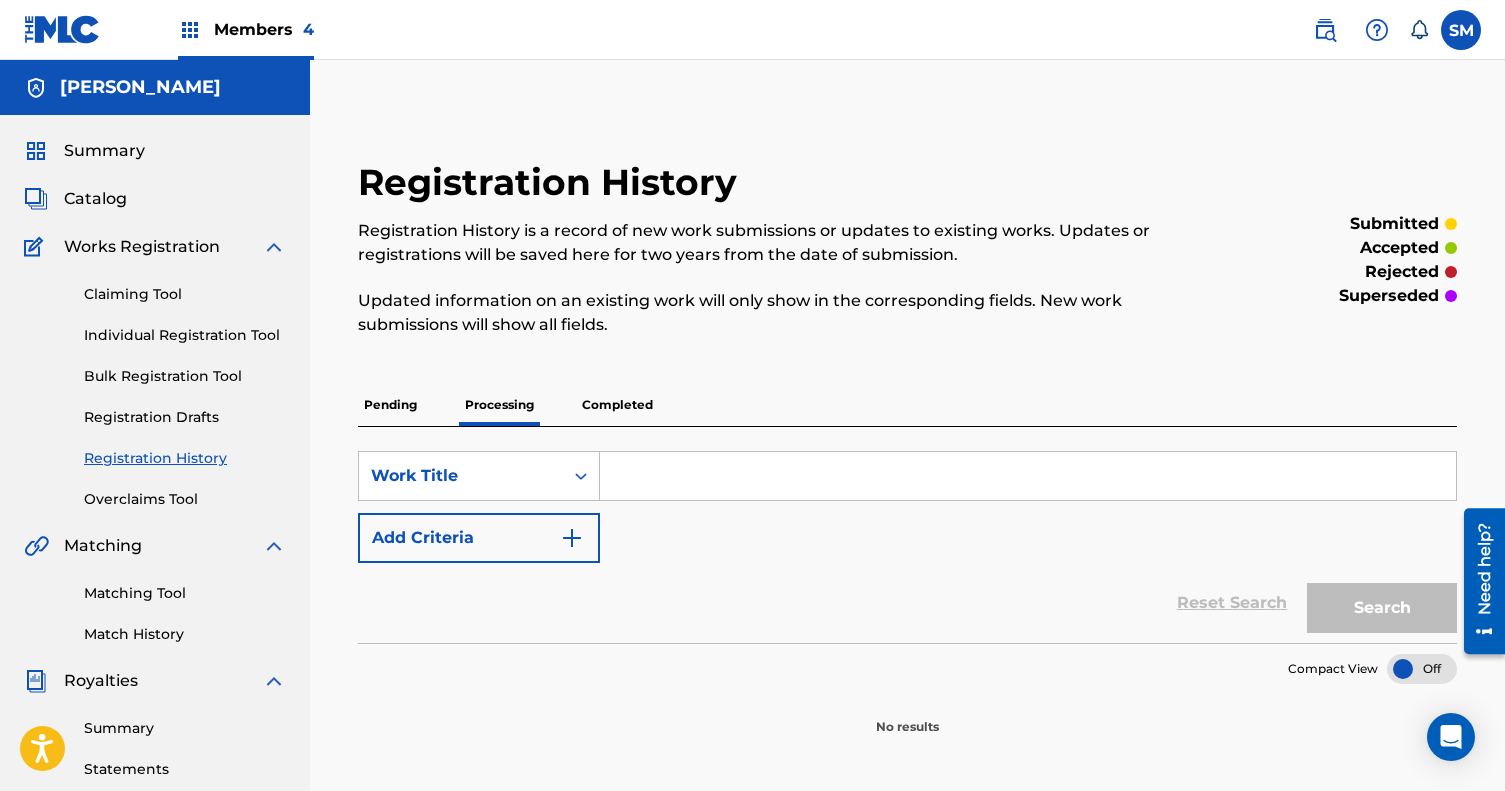 click on "Completed" at bounding box center (617, 405) 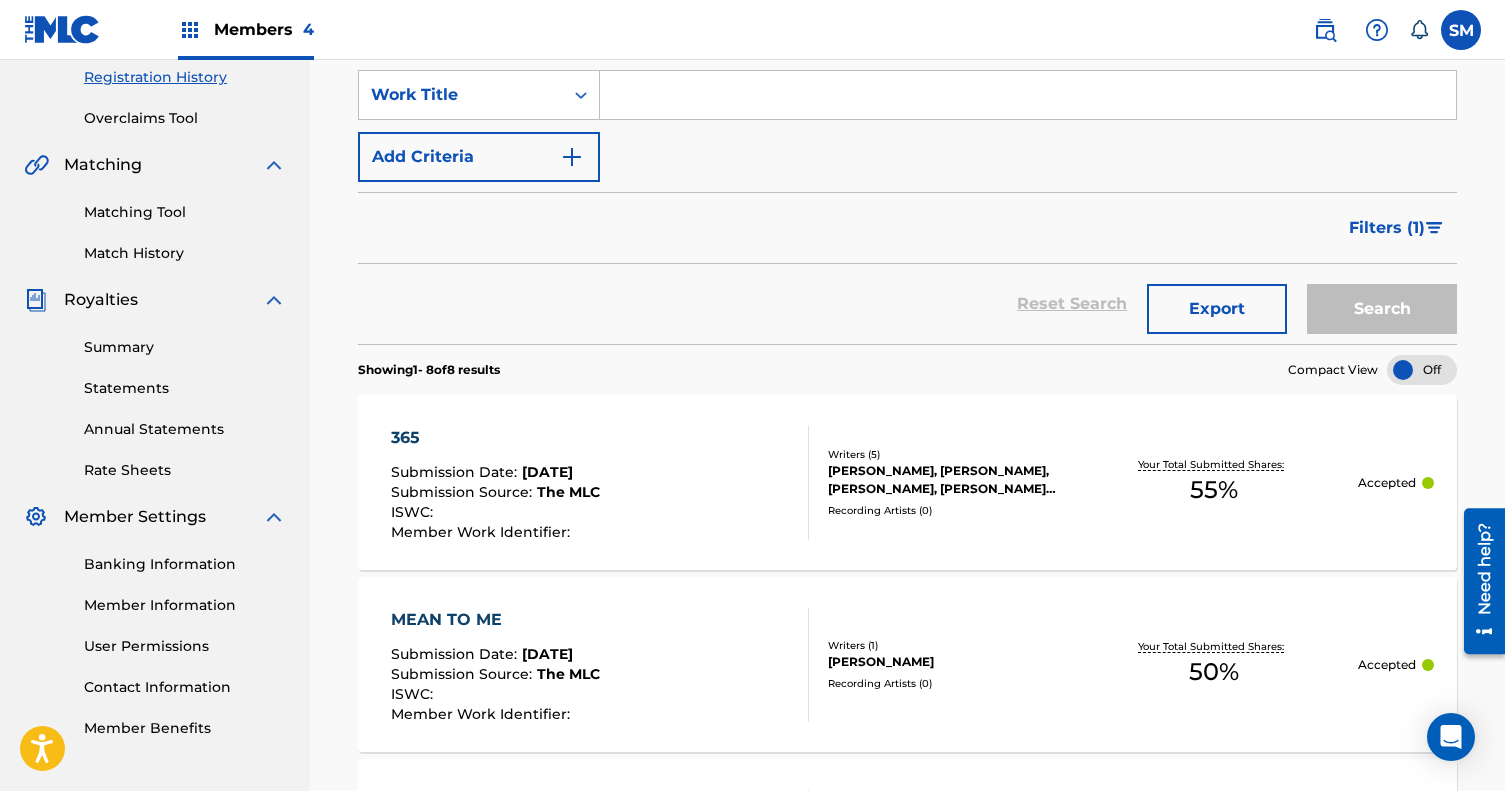 scroll, scrollTop: 381, scrollLeft: 0, axis: vertical 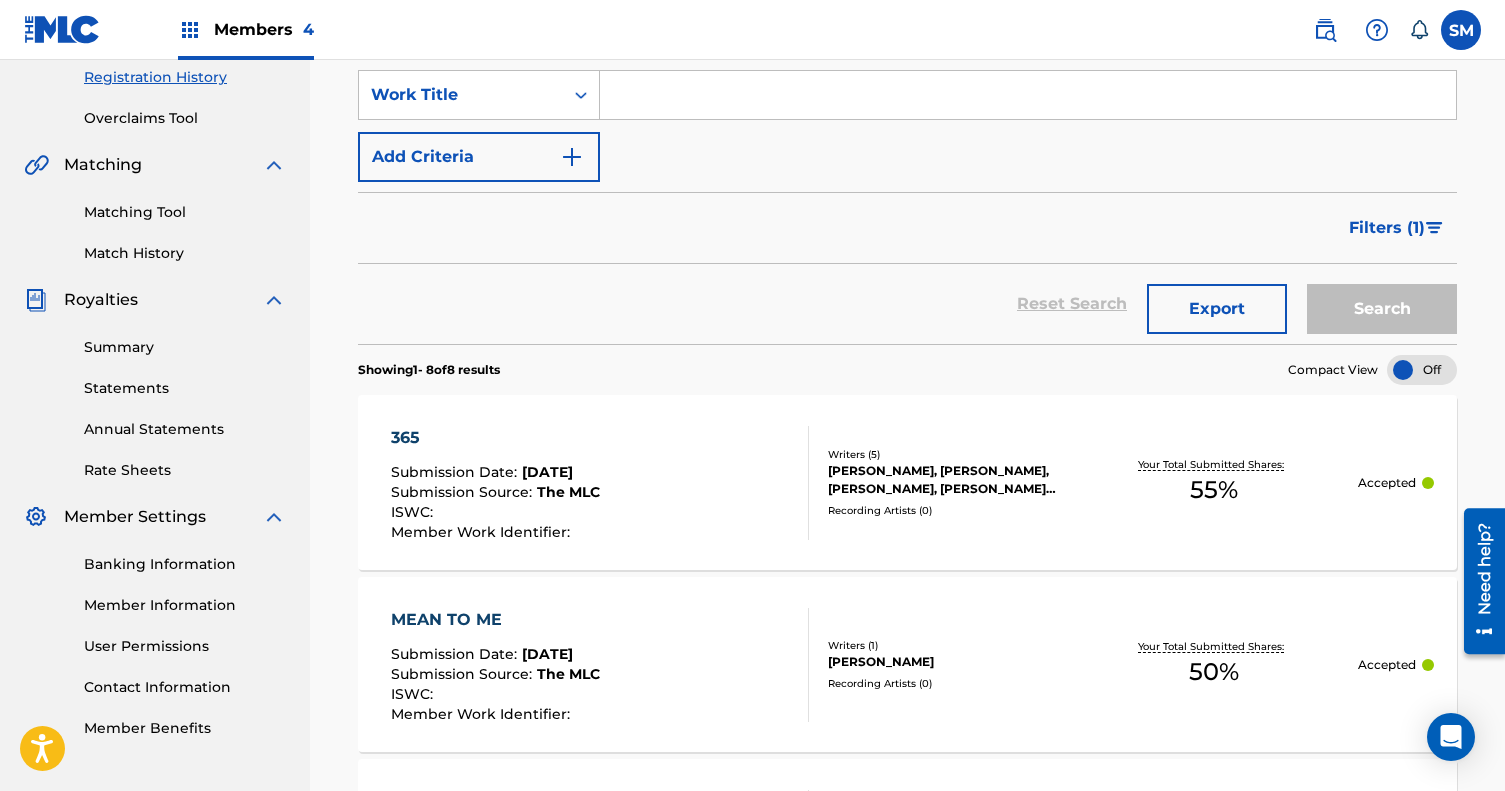 click on "Members    4" at bounding box center (264, 29) 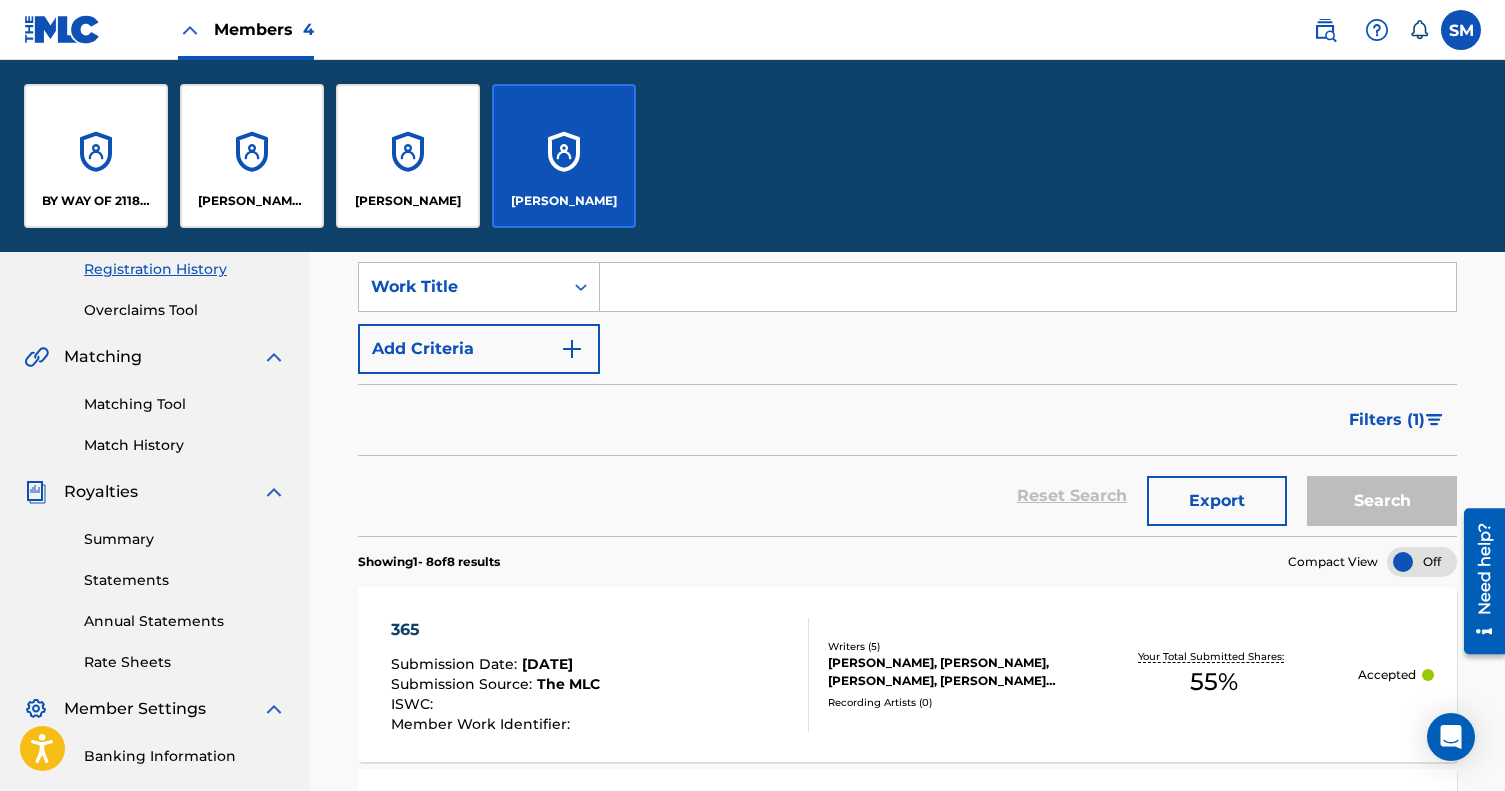 click on "Deno Mebrahitu" at bounding box center [252, 156] 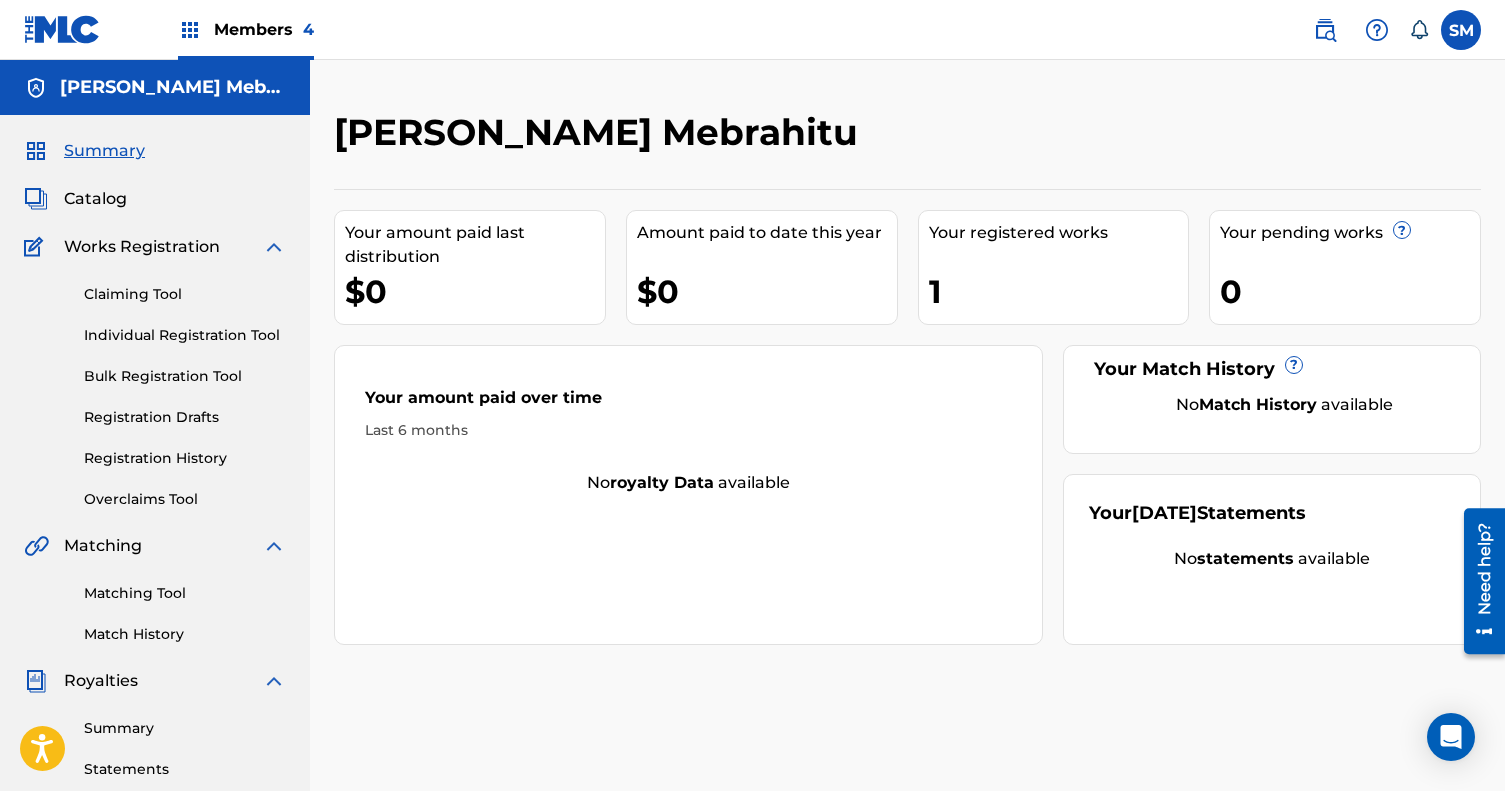 click on "Registration History" at bounding box center (185, 458) 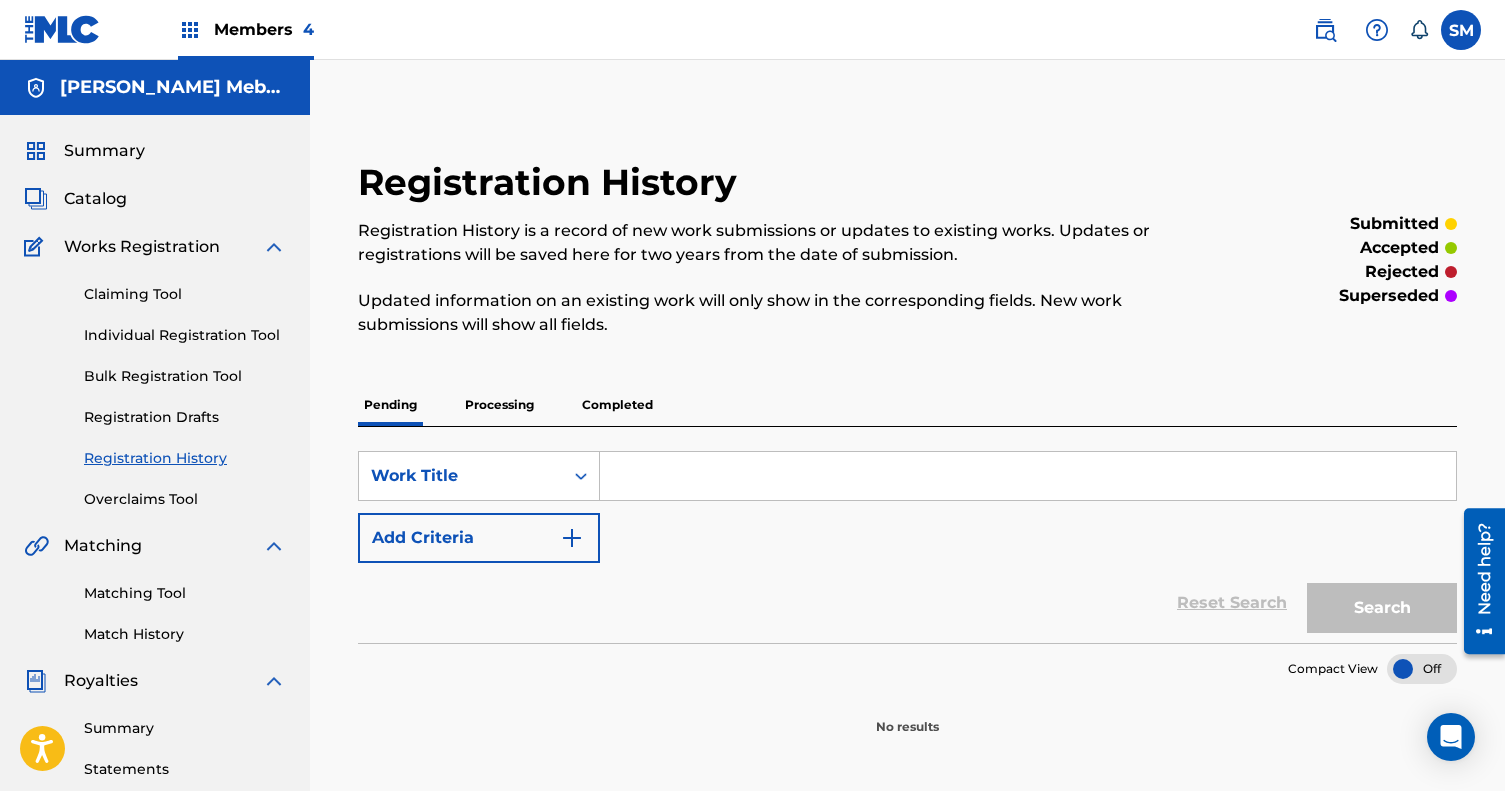 click on "Completed" at bounding box center [617, 405] 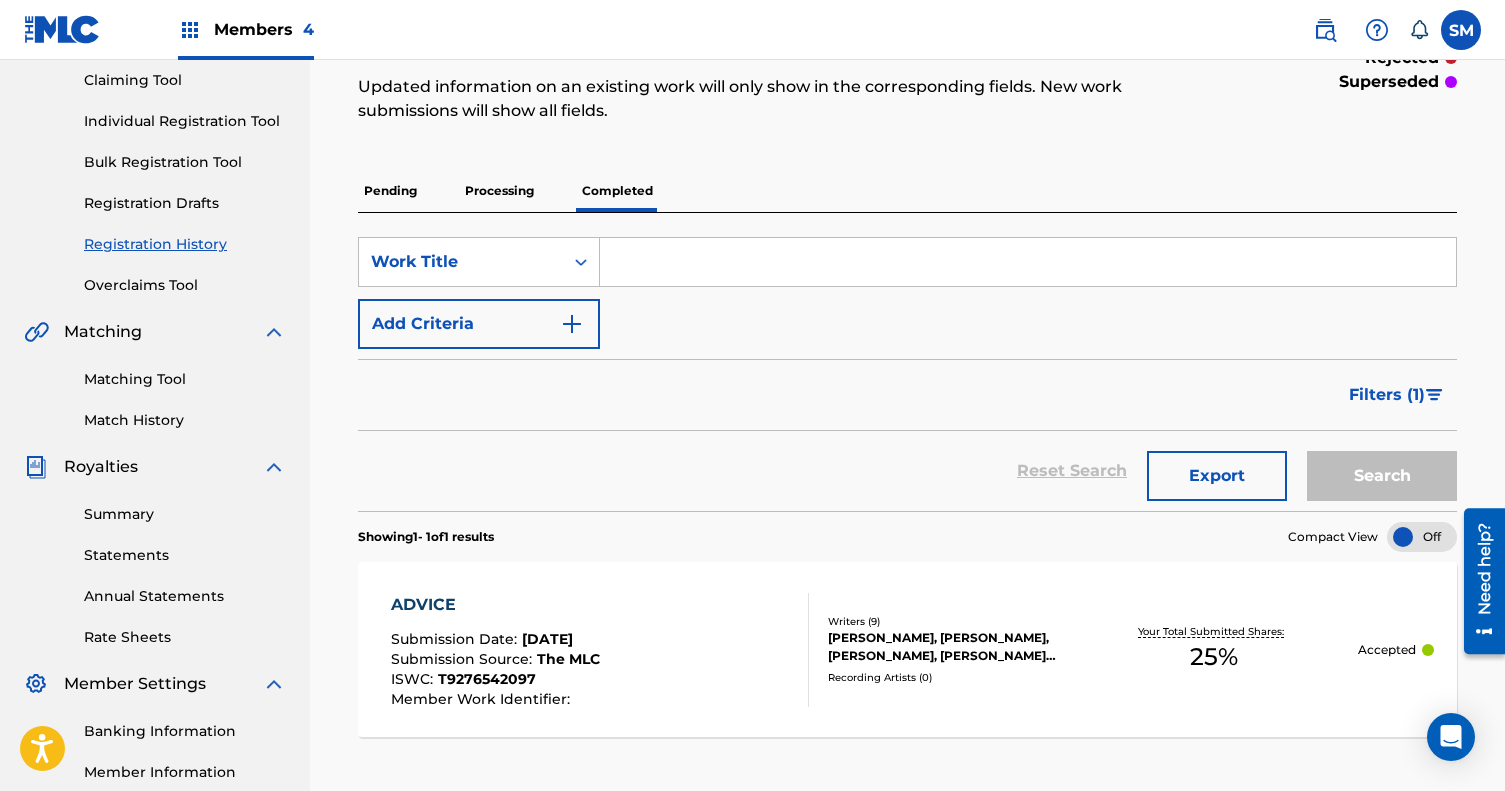 scroll, scrollTop: 214, scrollLeft: 0, axis: vertical 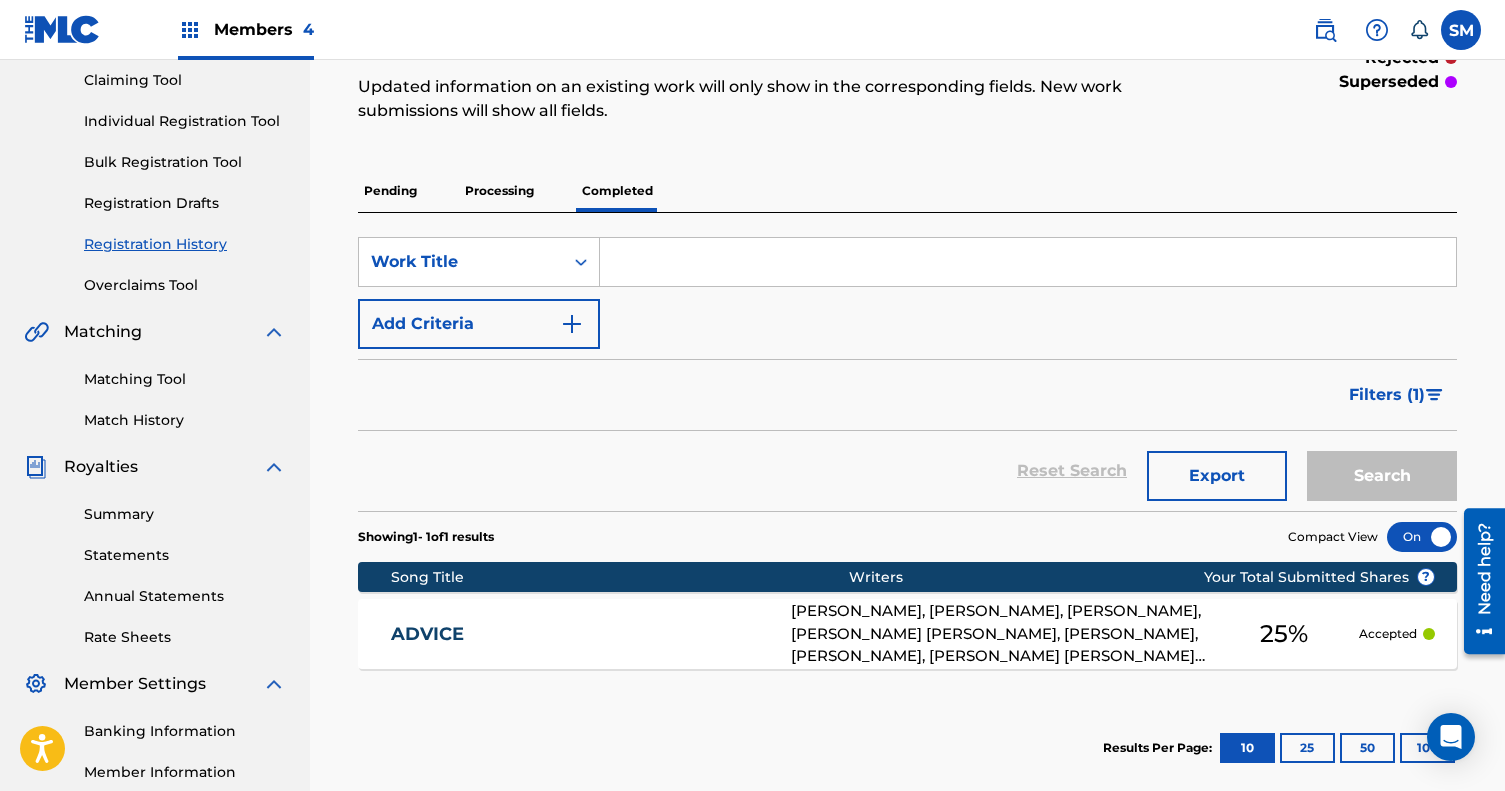 click at bounding box center (1422, 537) 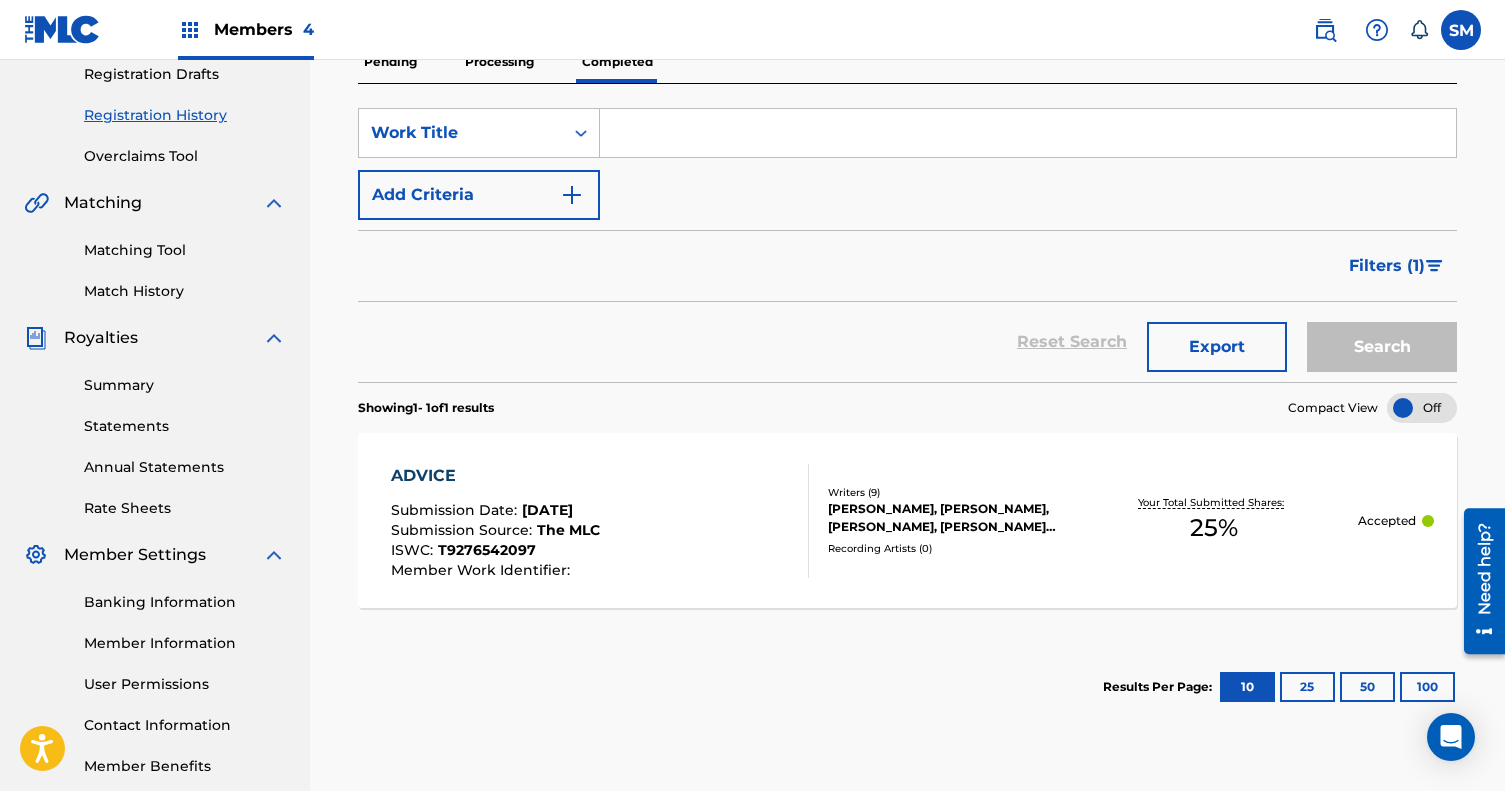 scroll, scrollTop: 343, scrollLeft: 0, axis: vertical 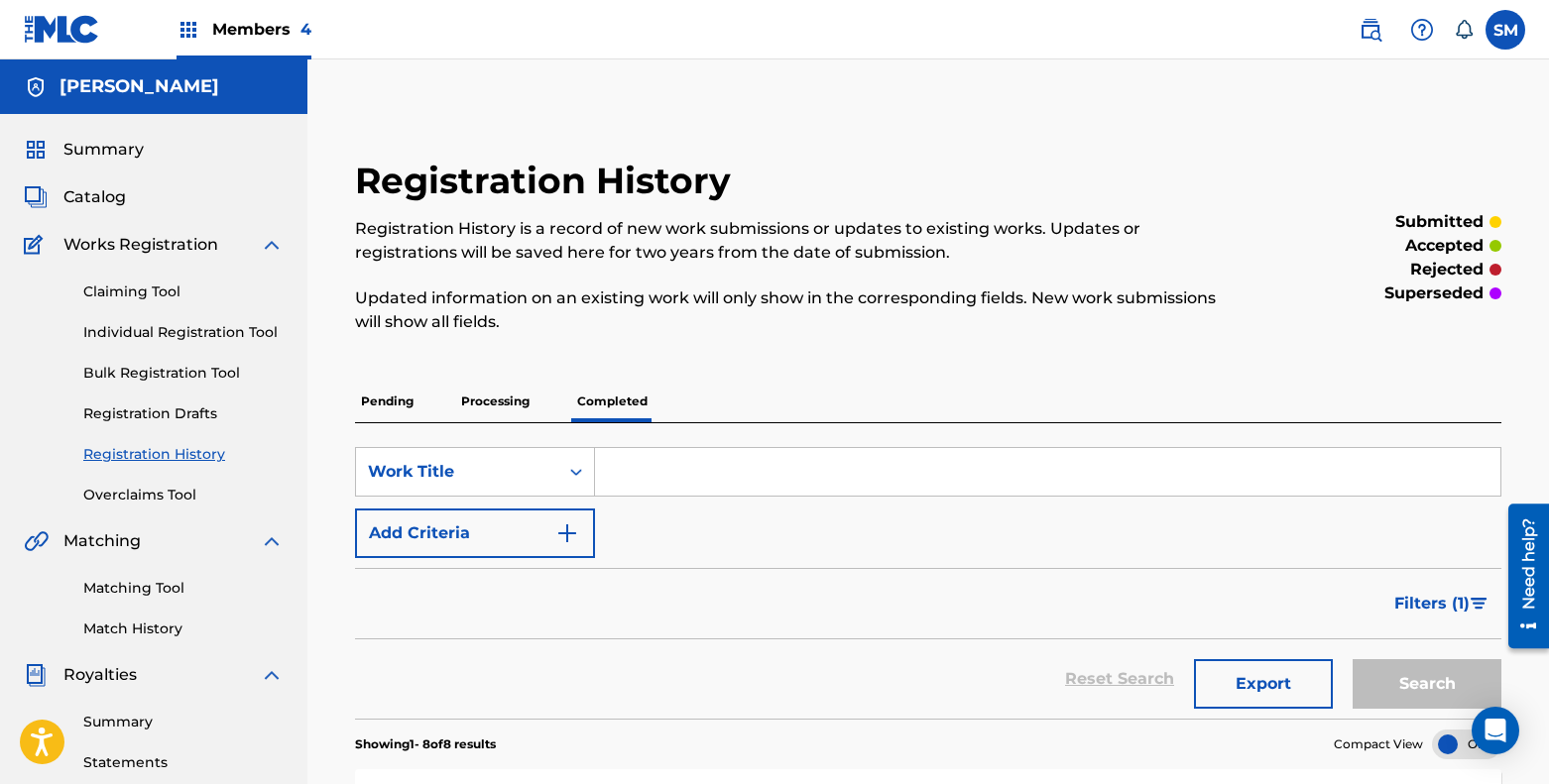 click on "Processing" at bounding box center [495, 401] 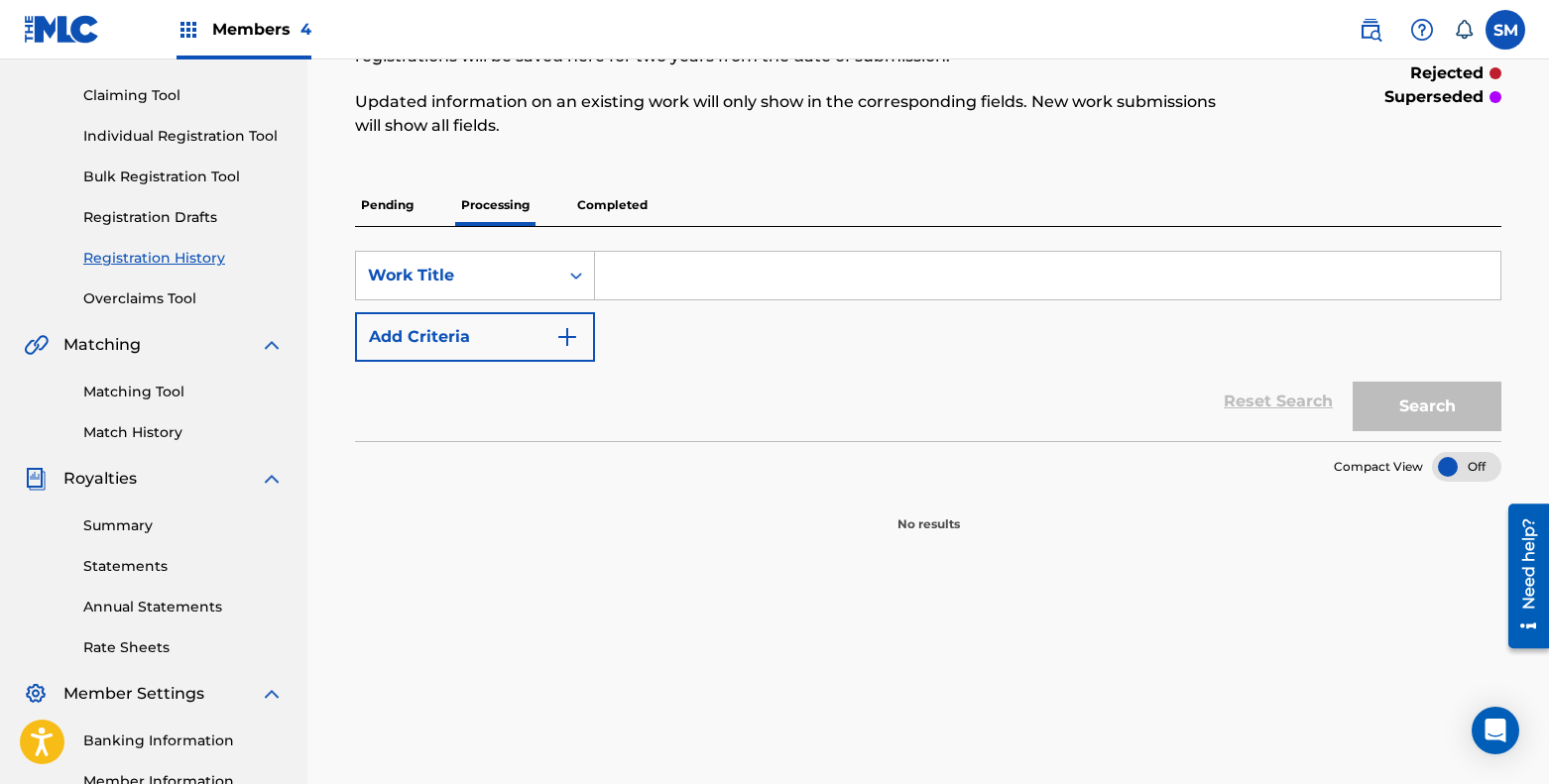 scroll, scrollTop: 209, scrollLeft: 0, axis: vertical 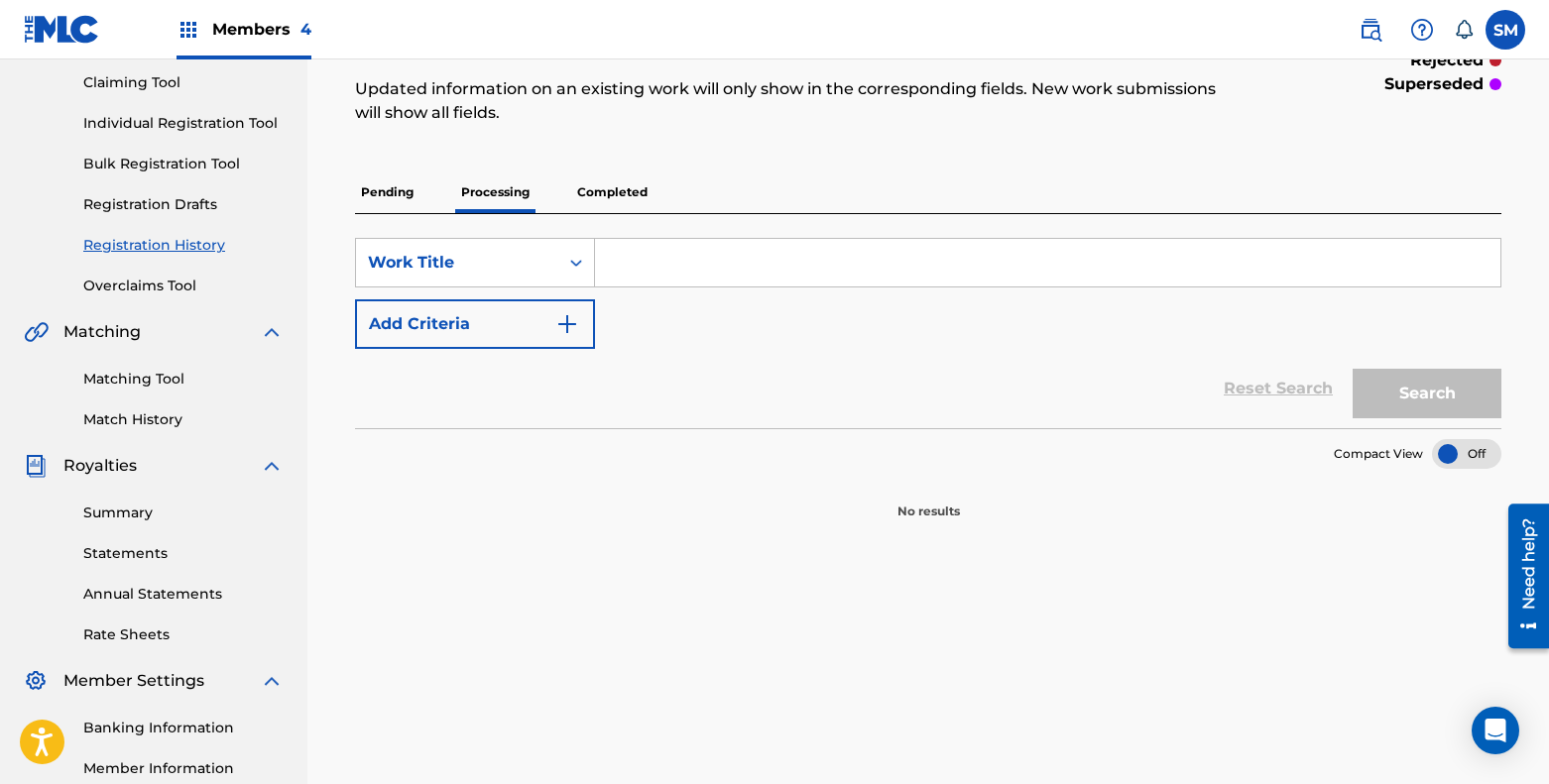 click on "Completed" at bounding box center (612, 192) 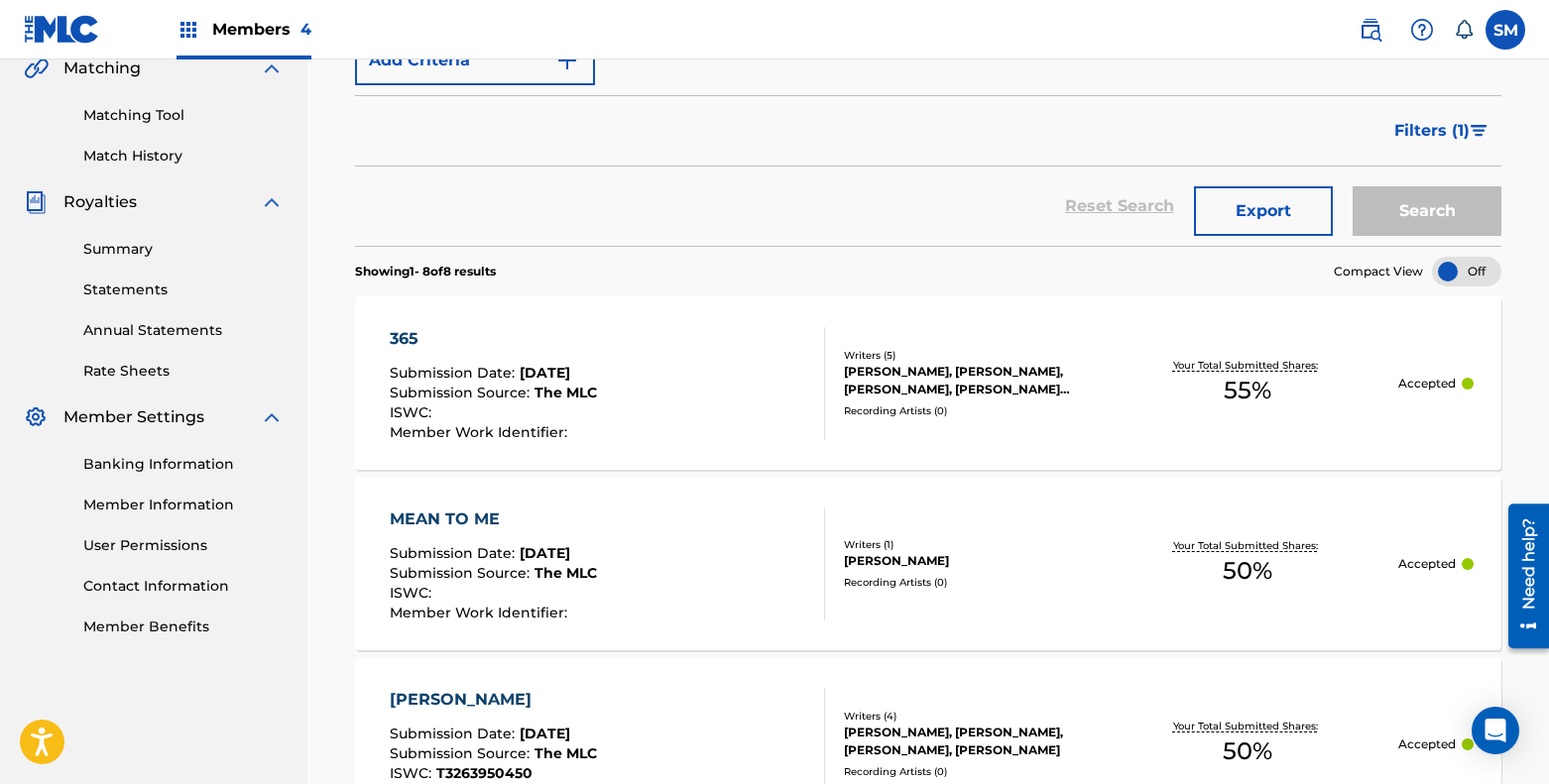 scroll, scrollTop: 546, scrollLeft: 0, axis: vertical 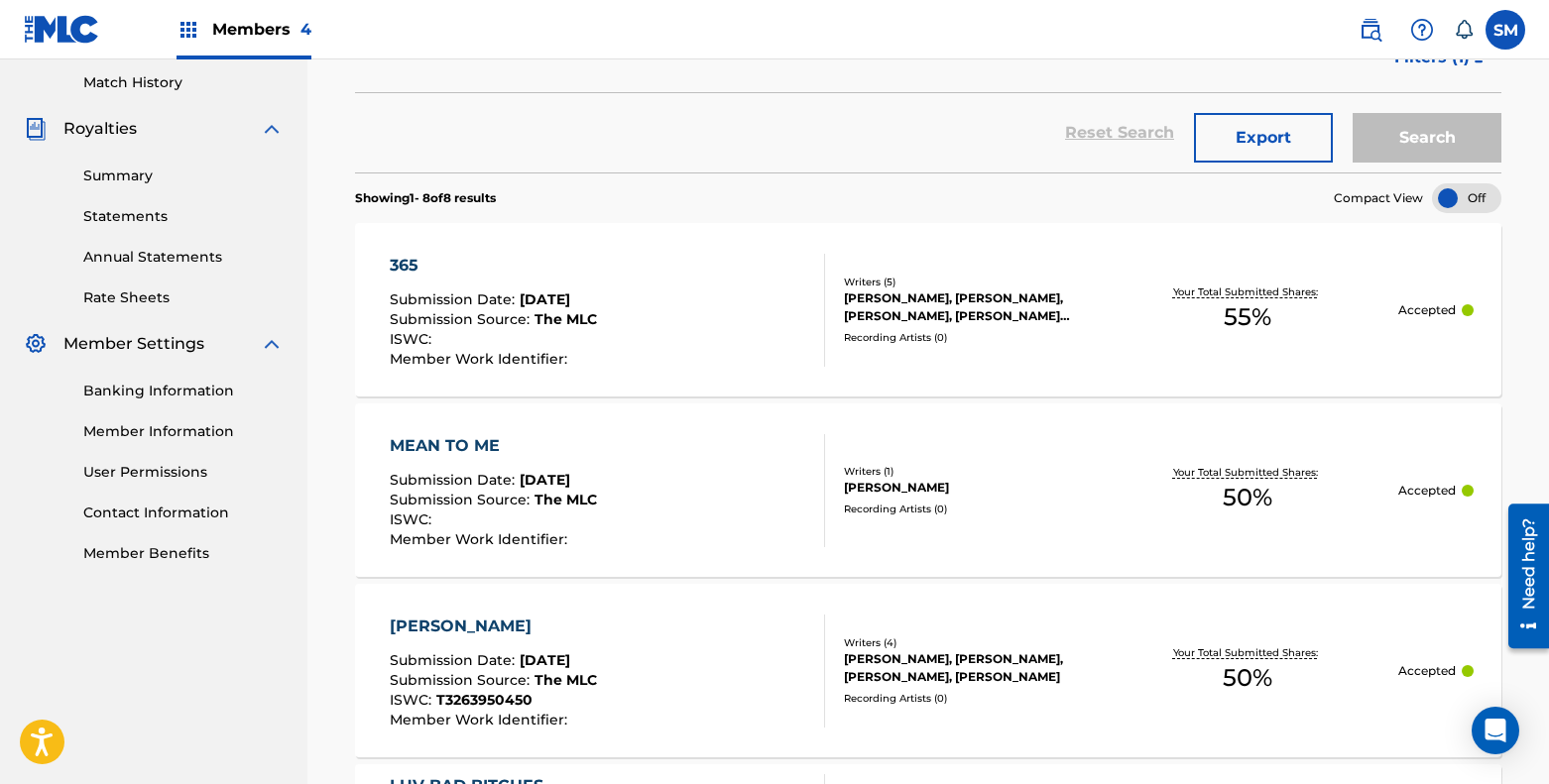 click at bounding box center [1467, 198] 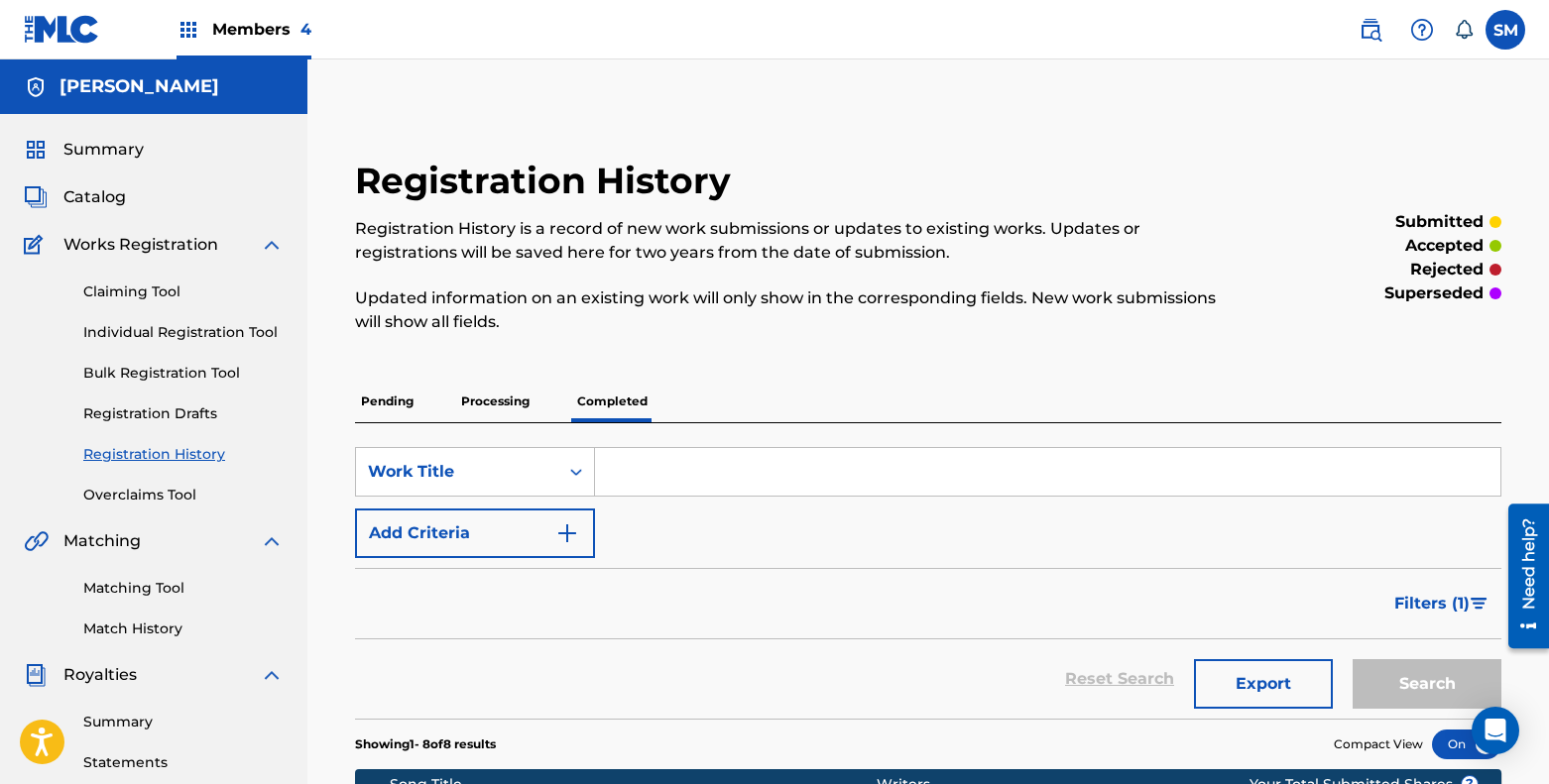 scroll, scrollTop: 0, scrollLeft: 0, axis: both 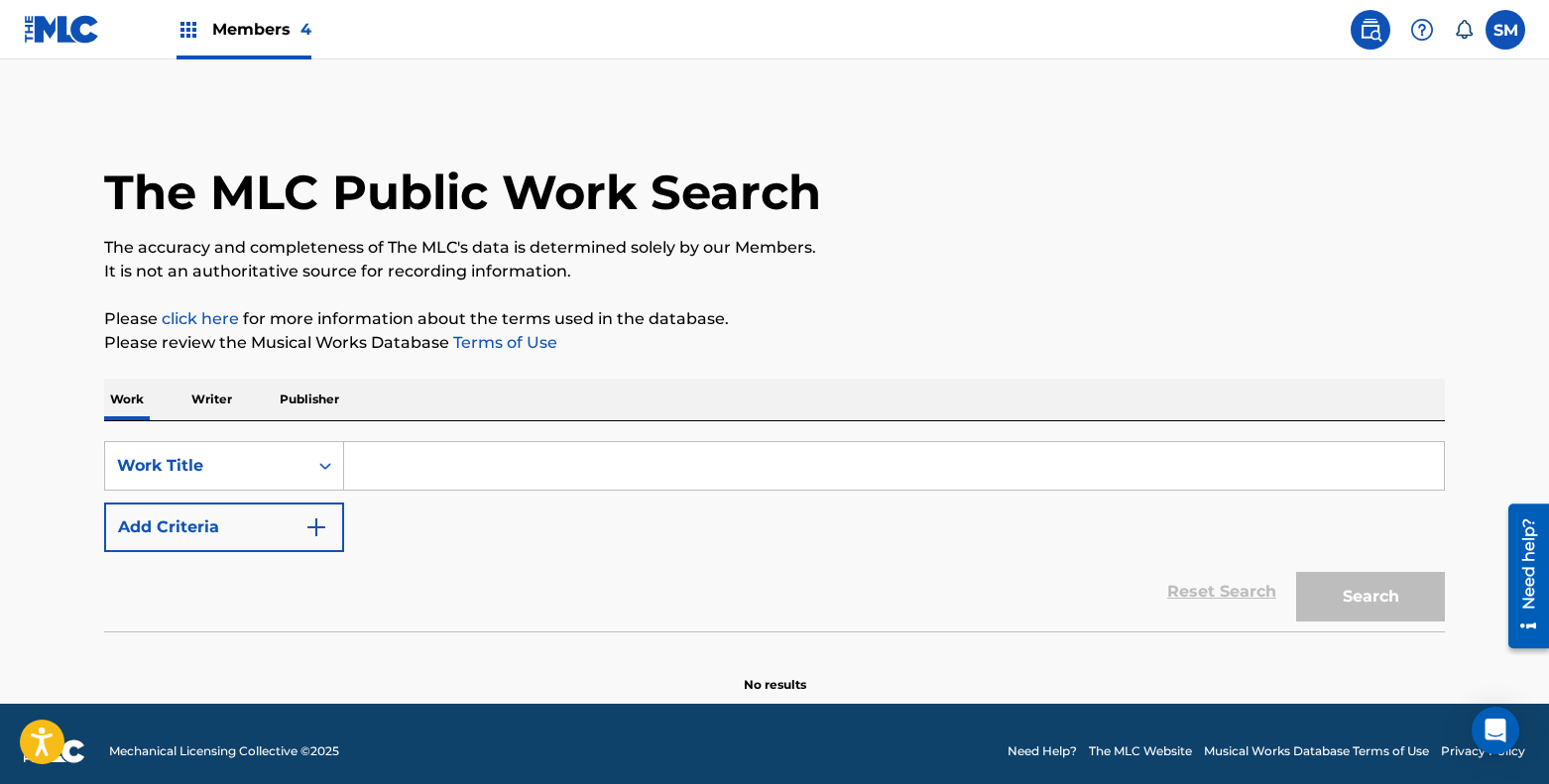 click on "SearchWithCriteriaa64f91ce-e63e-4839-980c-b2f434cfddd7 Work Title Add Criteria Reset Search Search" at bounding box center [774, 526] 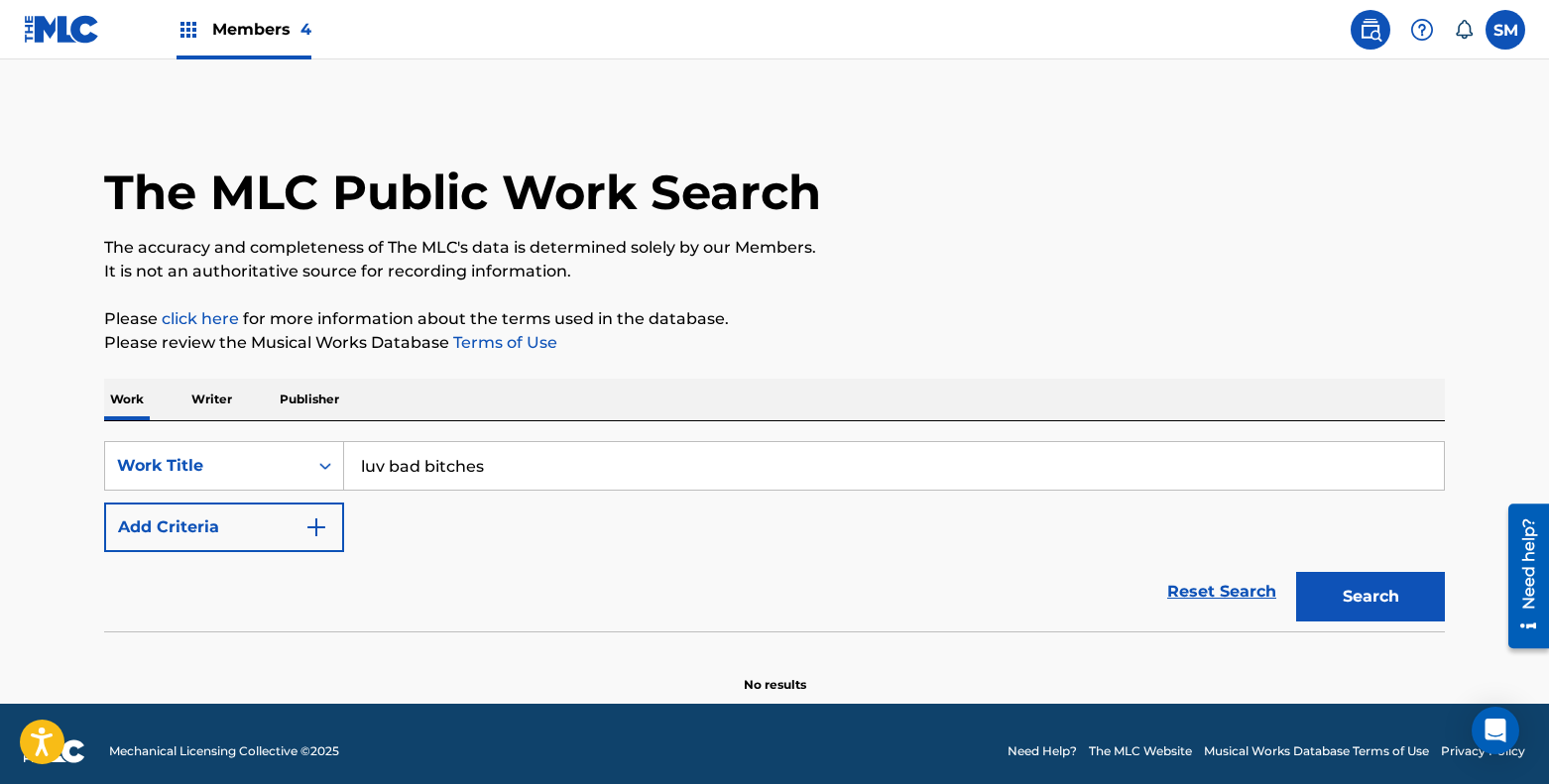 type on "luv bad bitches" 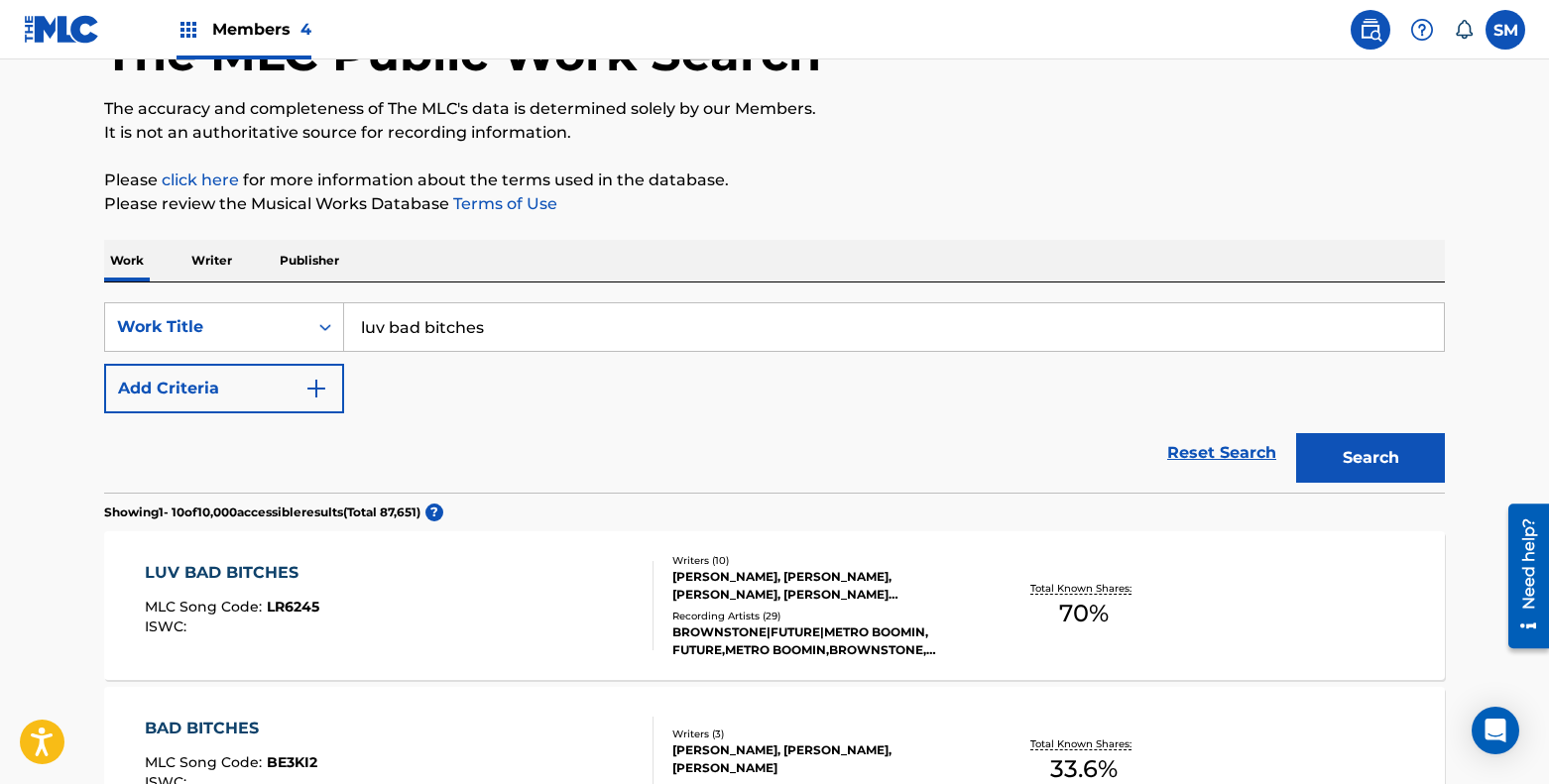 scroll, scrollTop: 139, scrollLeft: 0, axis: vertical 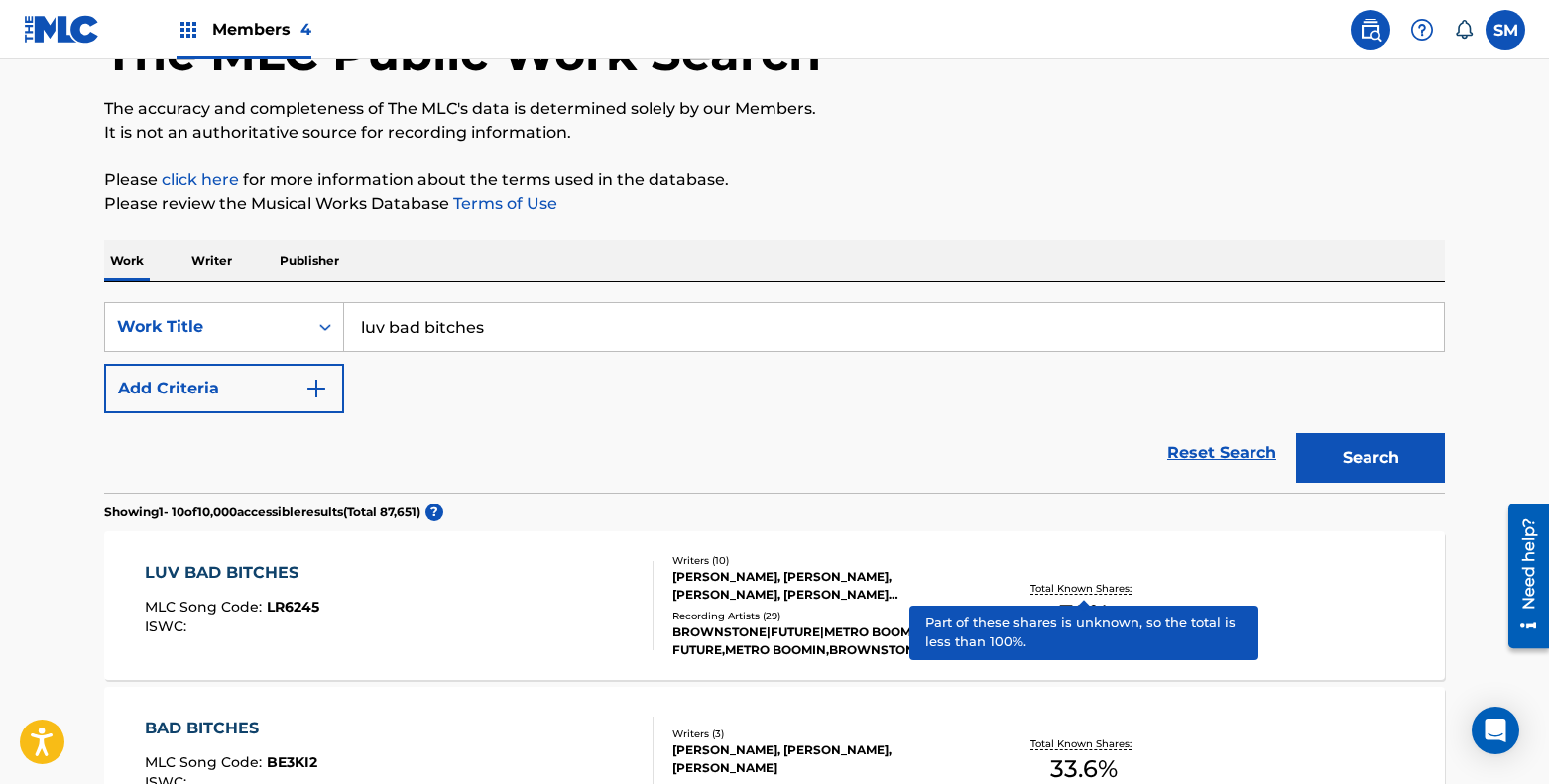 click on "Total Known Shares:" at bounding box center (1083, 588) 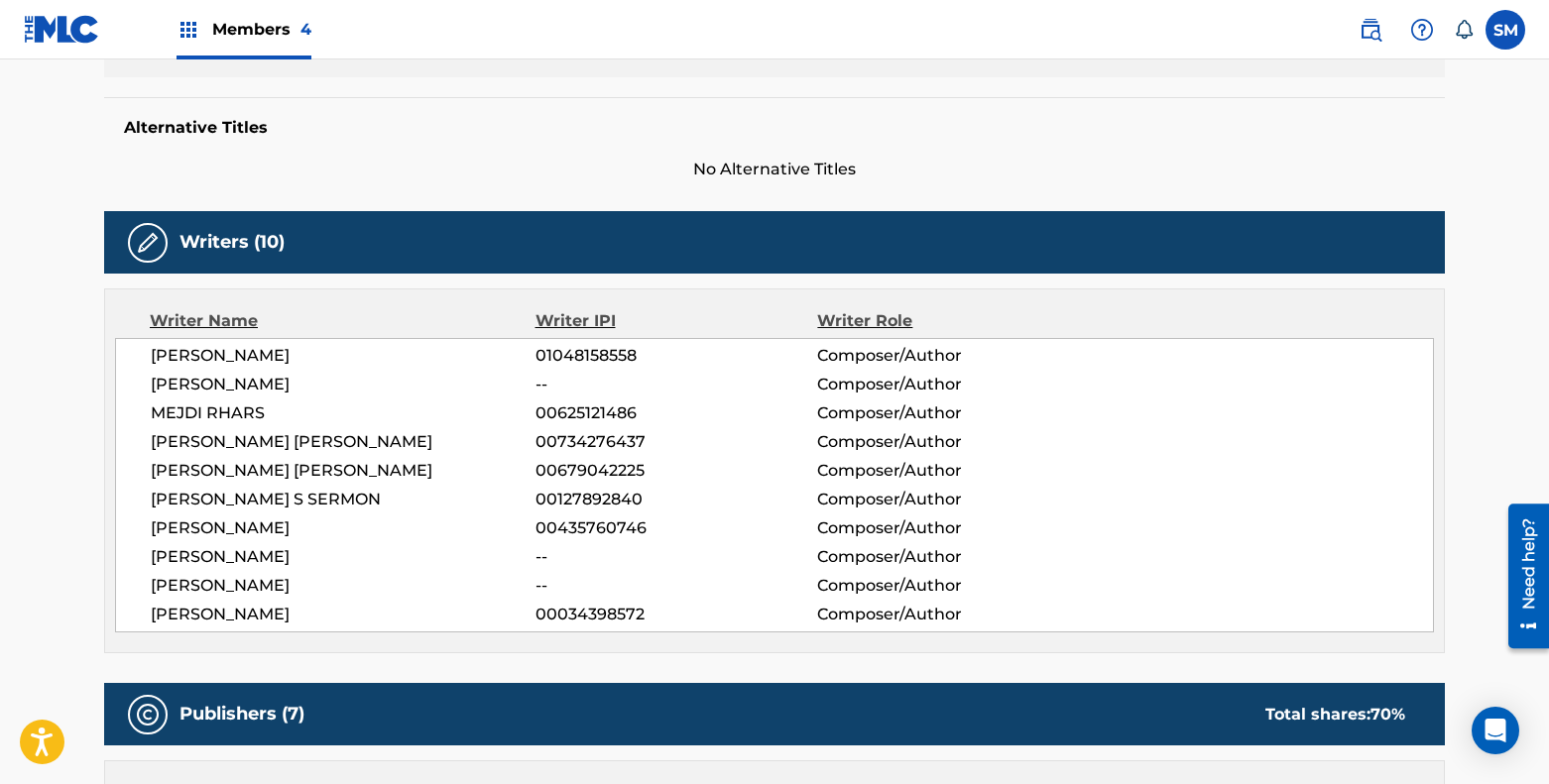 scroll, scrollTop: 716, scrollLeft: 0, axis: vertical 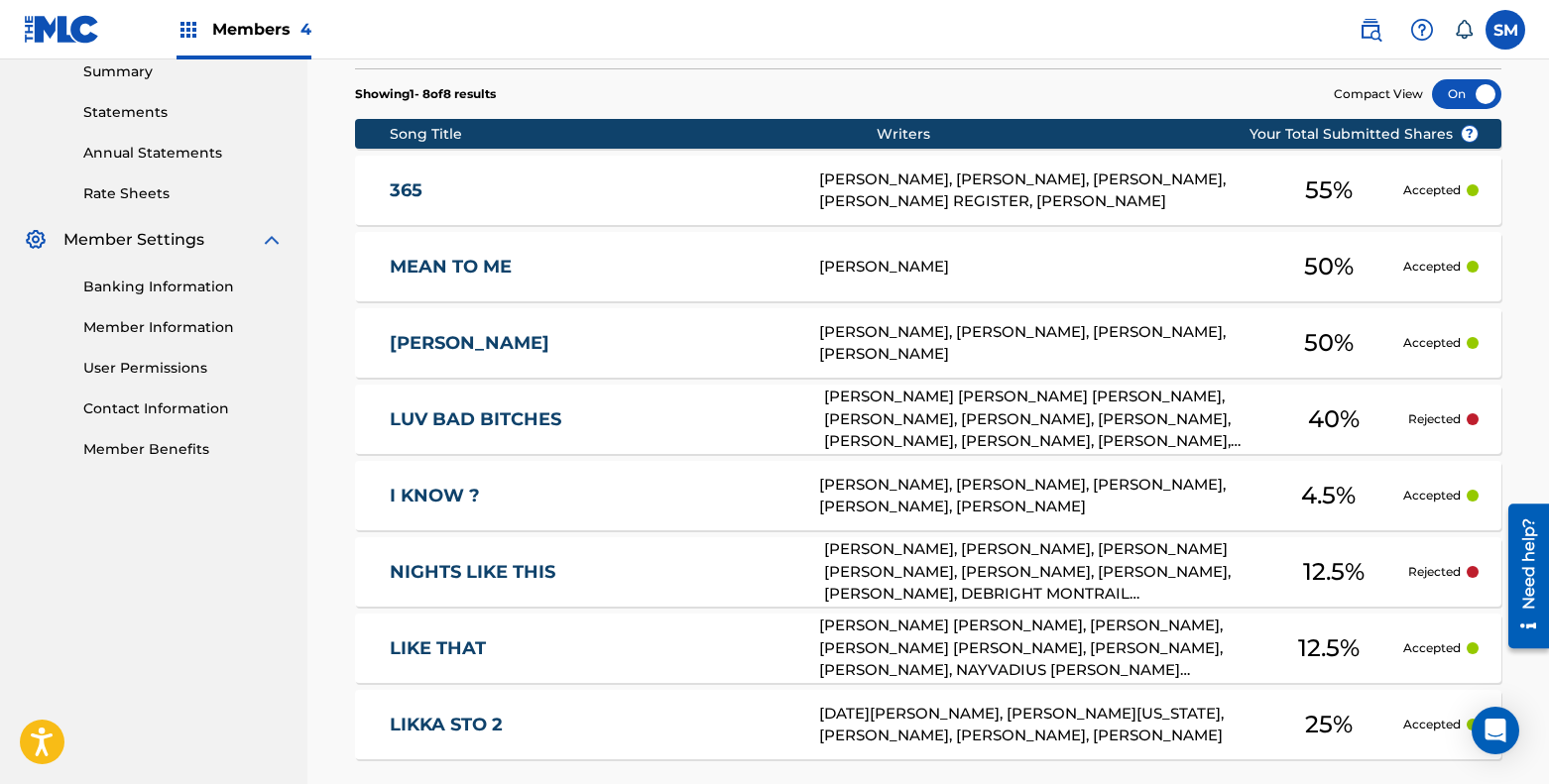 click on "[PERSON_NAME] [PERSON_NAME] [PERSON_NAME], [PERSON_NAME], [PERSON_NAME], [PERSON_NAME], [PERSON_NAME], [PERSON_NAME], [PERSON_NAME], NAYVADIUS [PERSON_NAME] [PERSON_NAME]" at bounding box center [1041, 419] 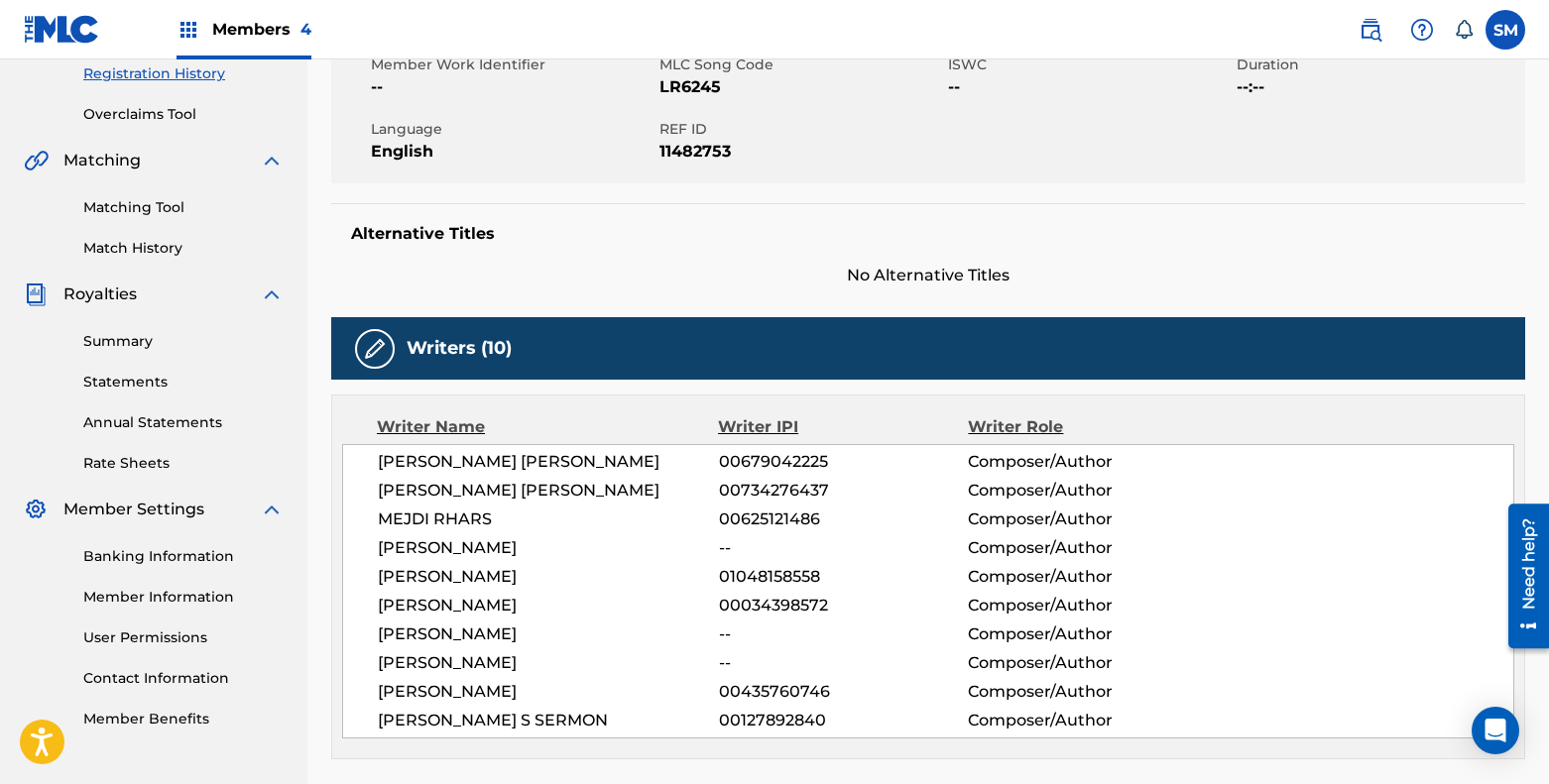 scroll, scrollTop: 172, scrollLeft: 0, axis: vertical 